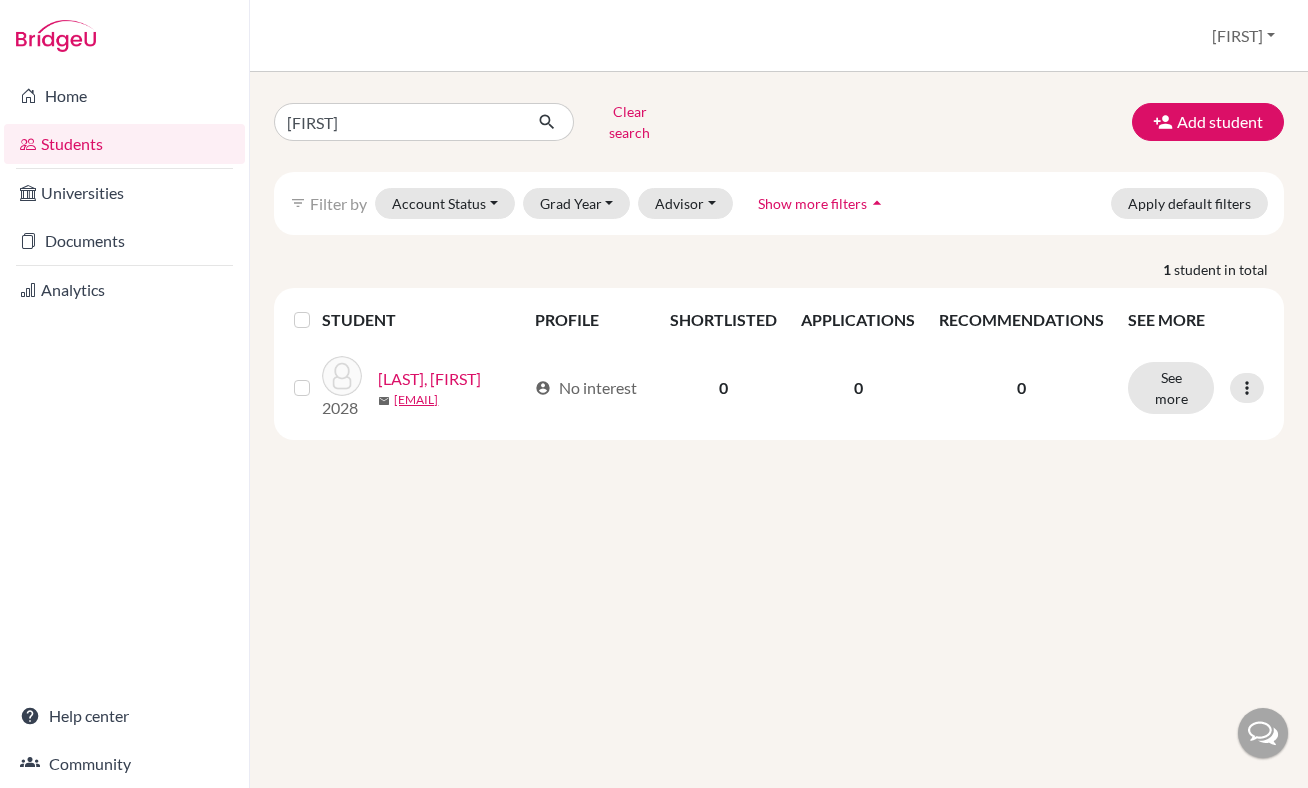 scroll, scrollTop: 0, scrollLeft: 0, axis: both 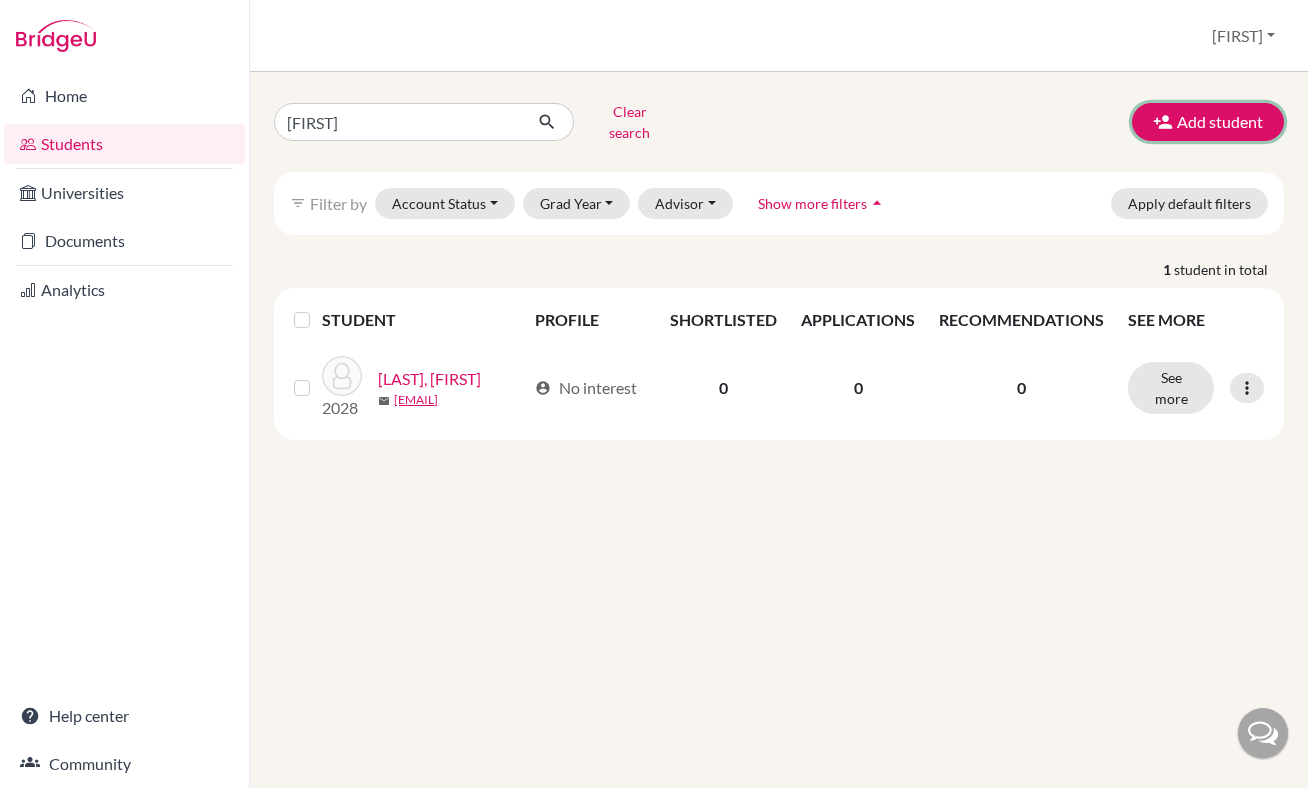 click on "Add student" at bounding box center [1208, 122] 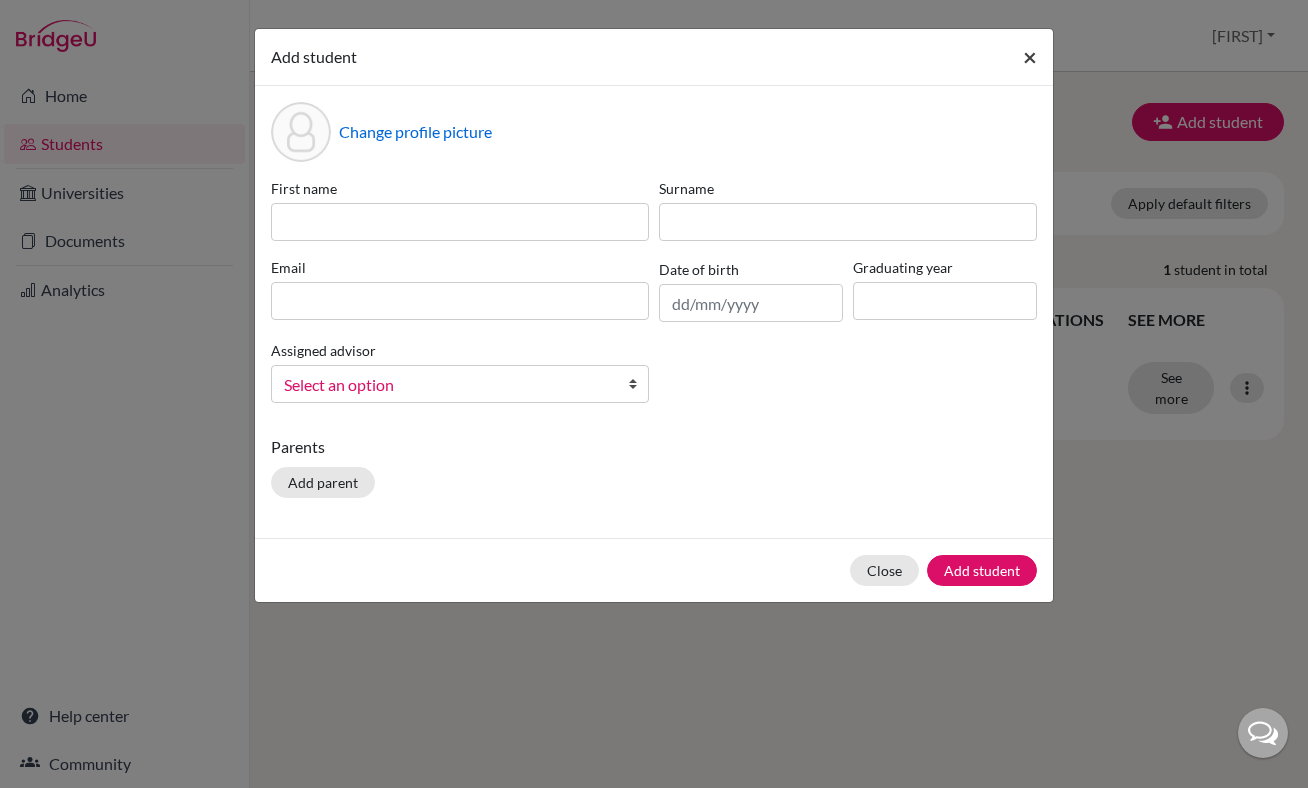 click on "×" at bounding box center [1030, 56] 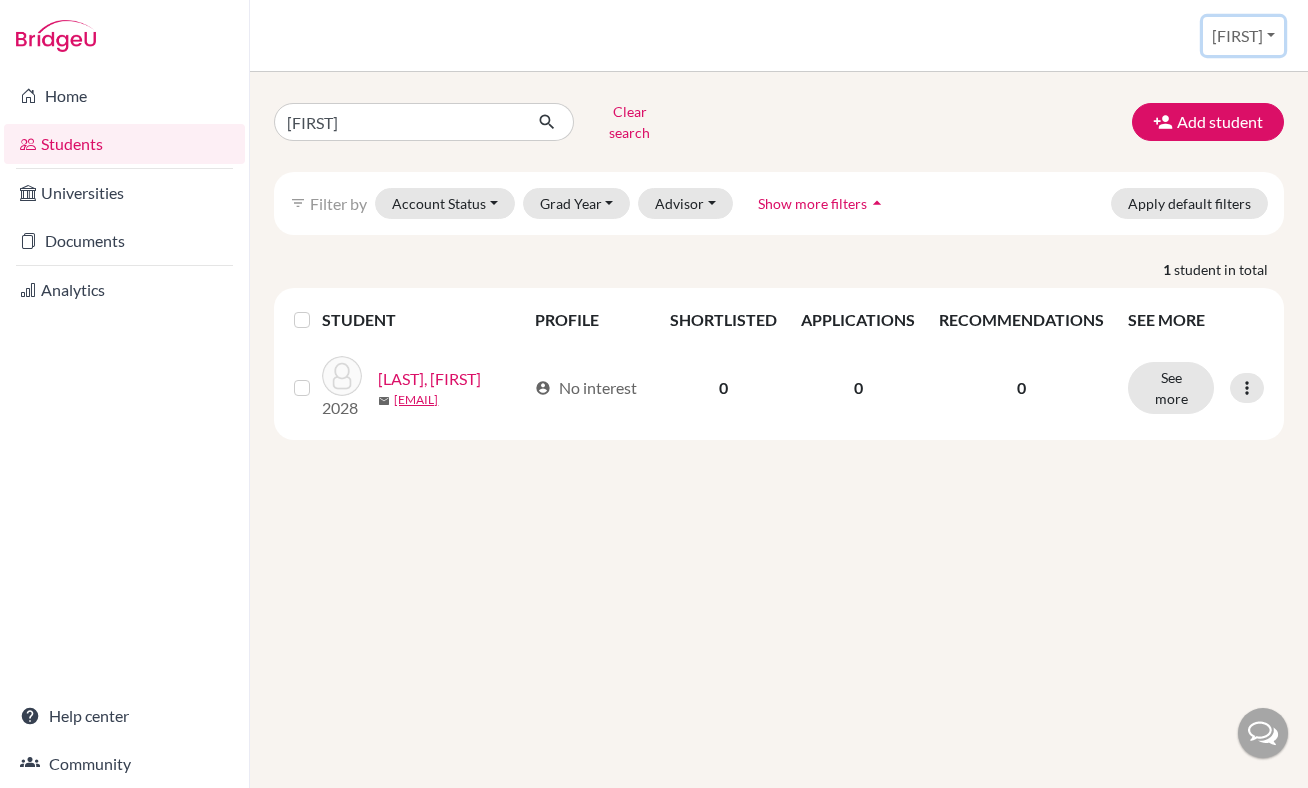 click on "[FIRST]" at bounding box center (1243, 36) 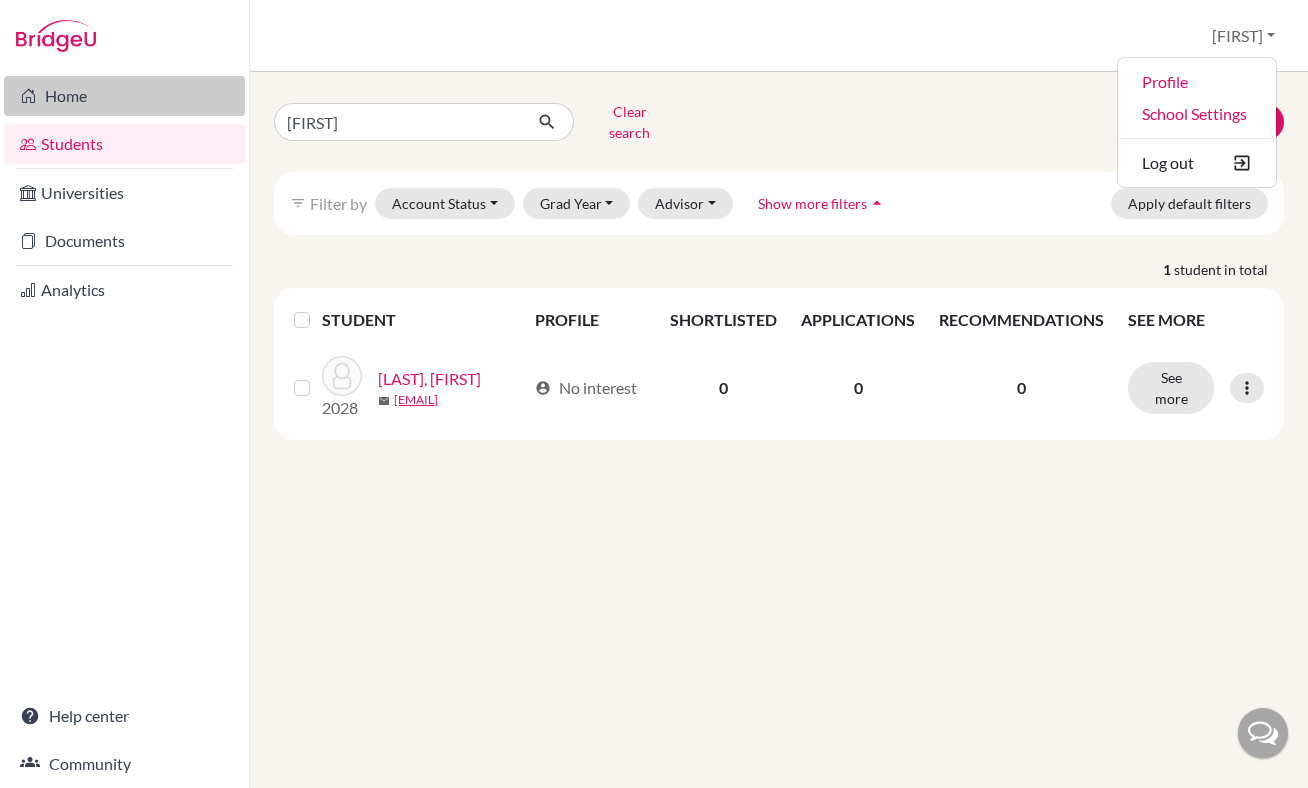 click on "Home" at bounding box center [124, 96] 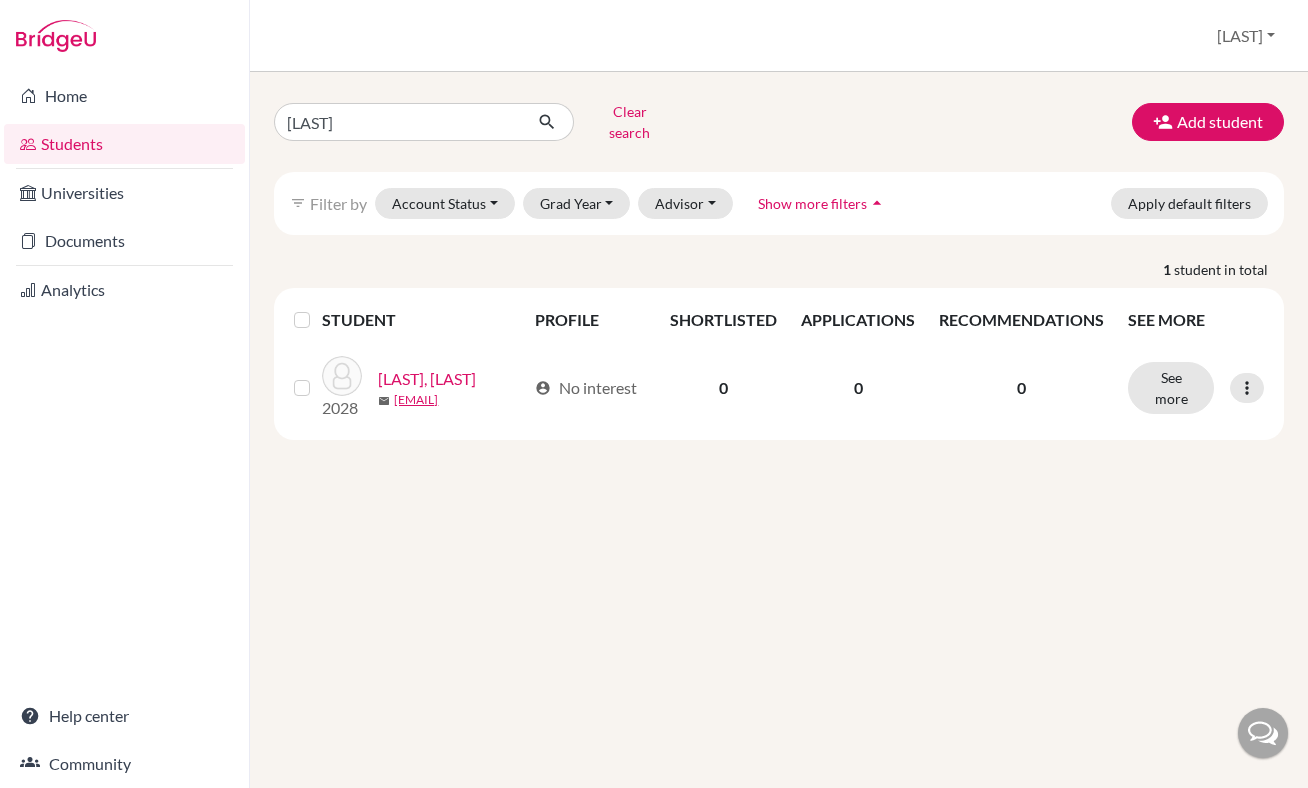 scroll, scrollTop: 0, scrollLeft: 0, axis: both 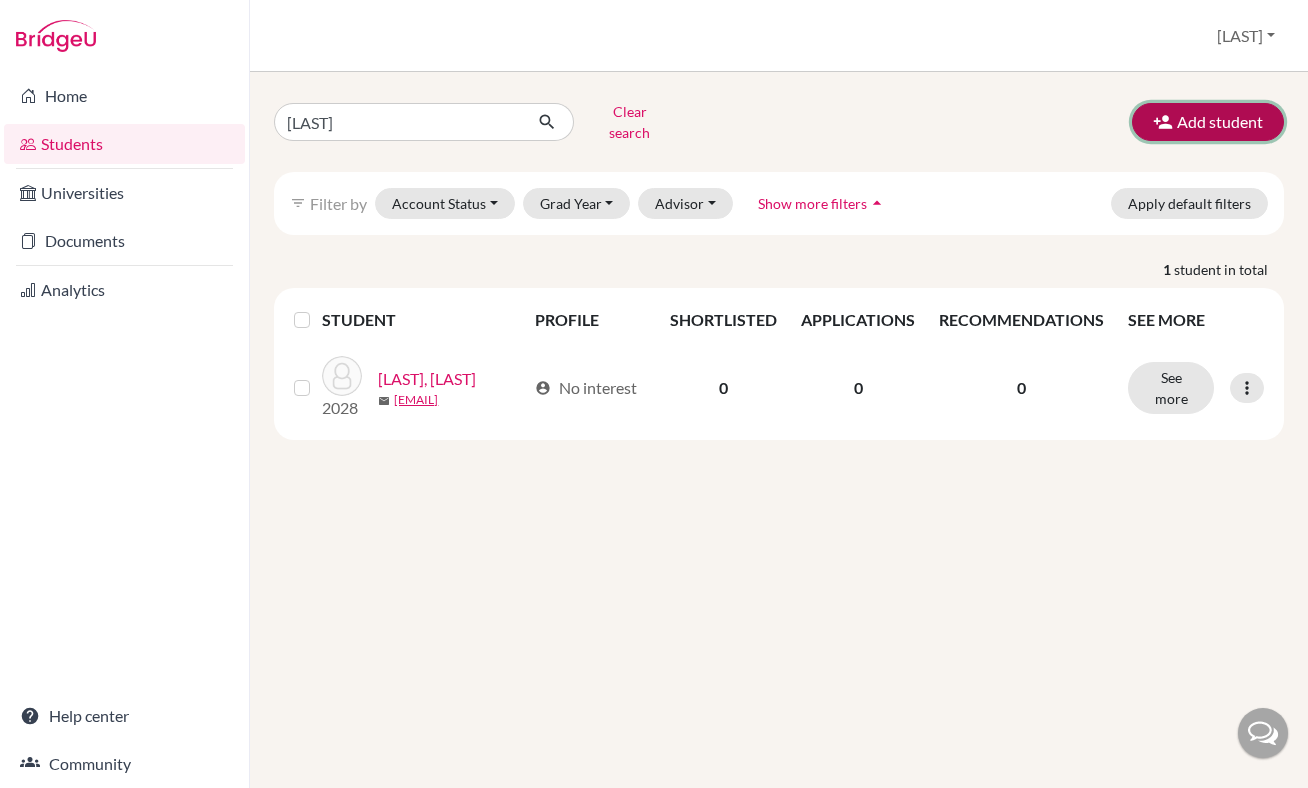 click on "Add student" at bounding box center [1208, 122] 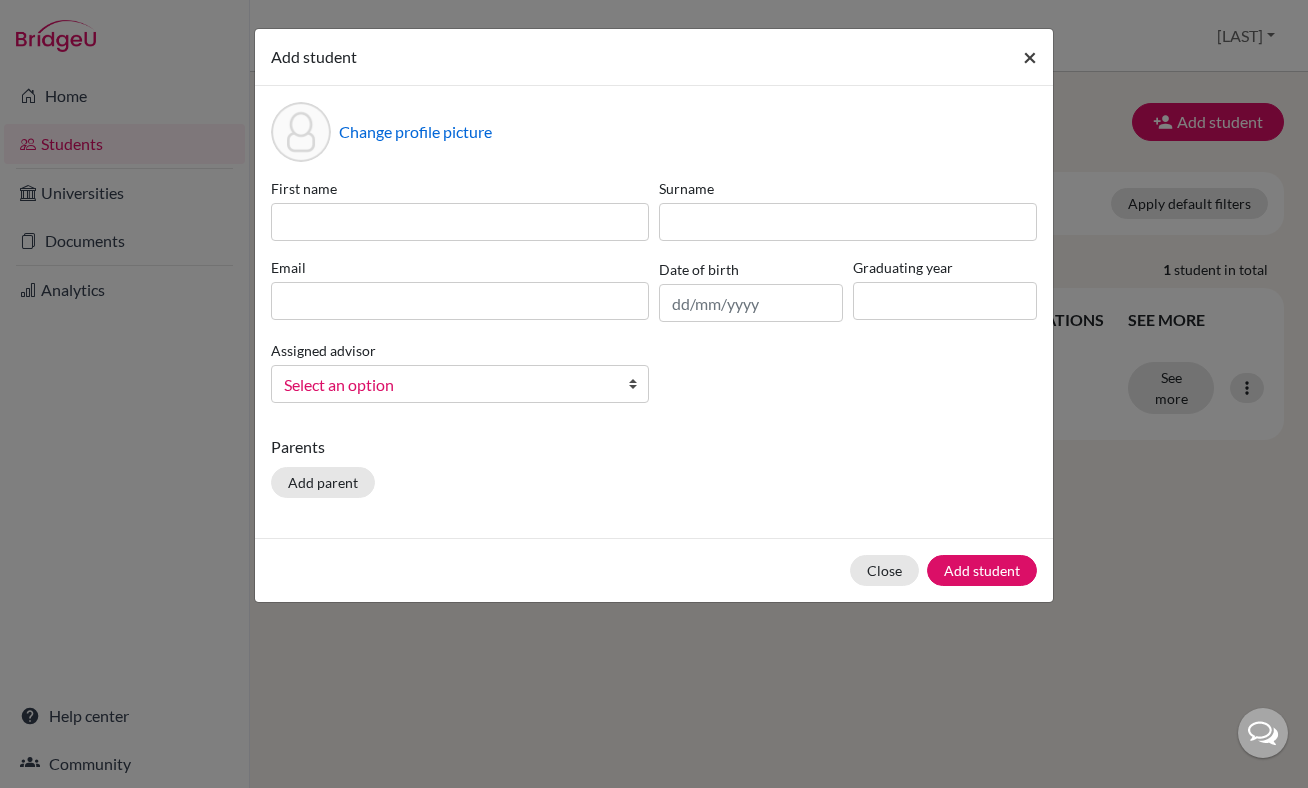click on "×" at bounding box center (1030, 56) 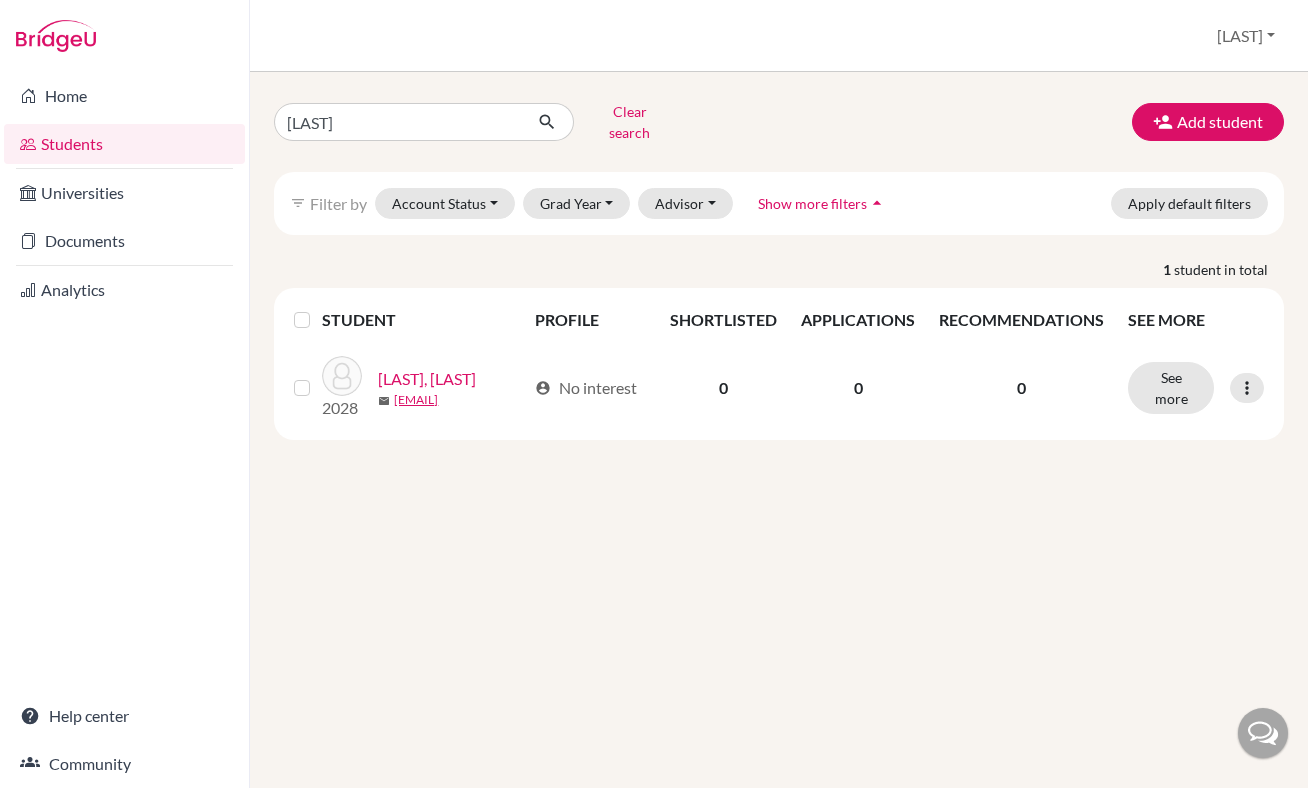 click at bounding box center (1263, 733) 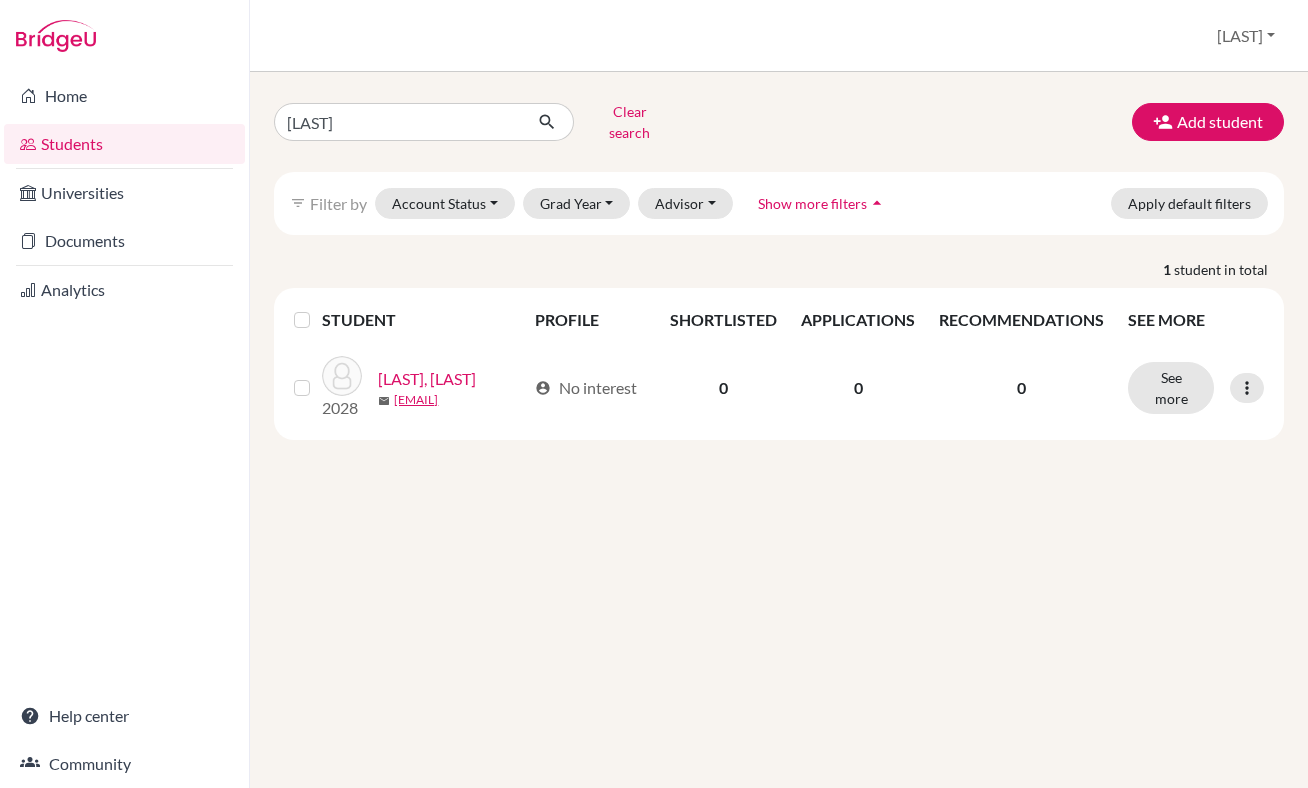 scroll, scrollTop: 0, scrollLeft: 0, axis: both 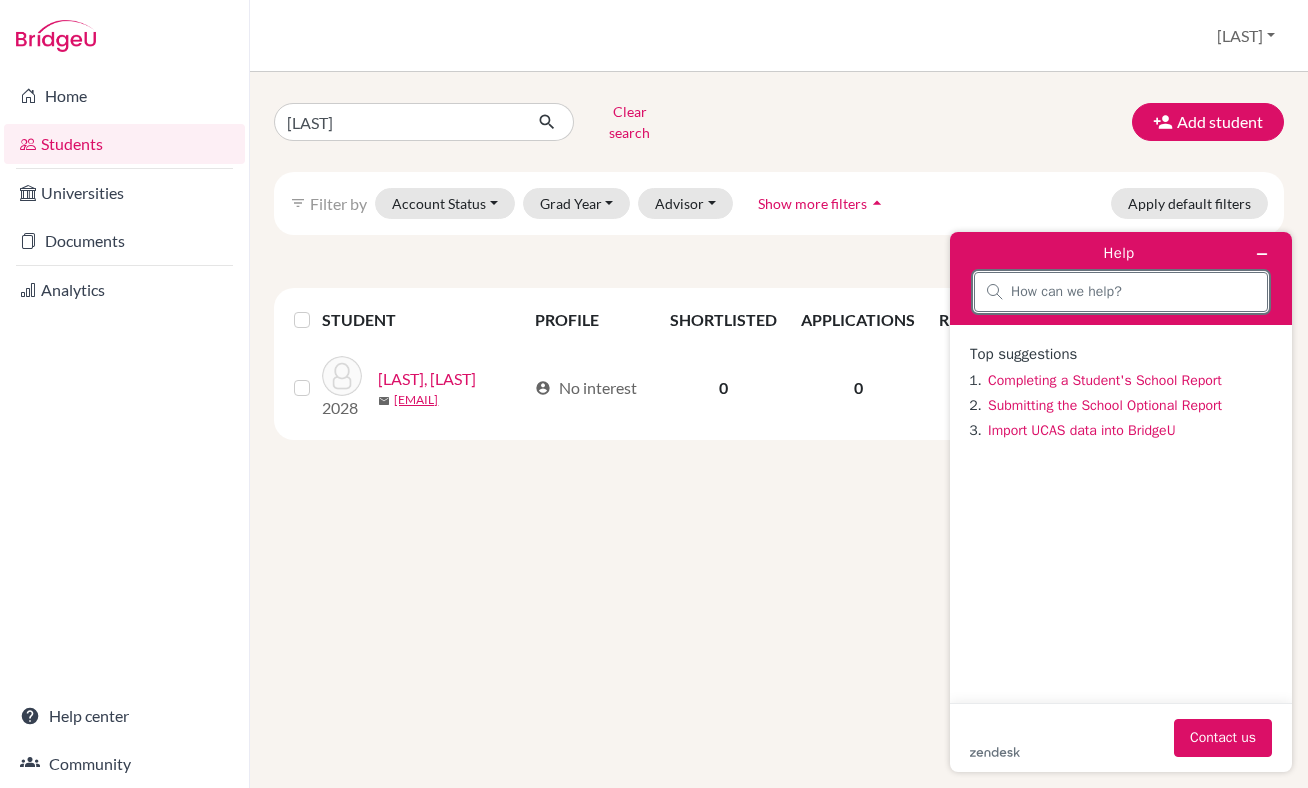 click at bounding box center (1133, 292) 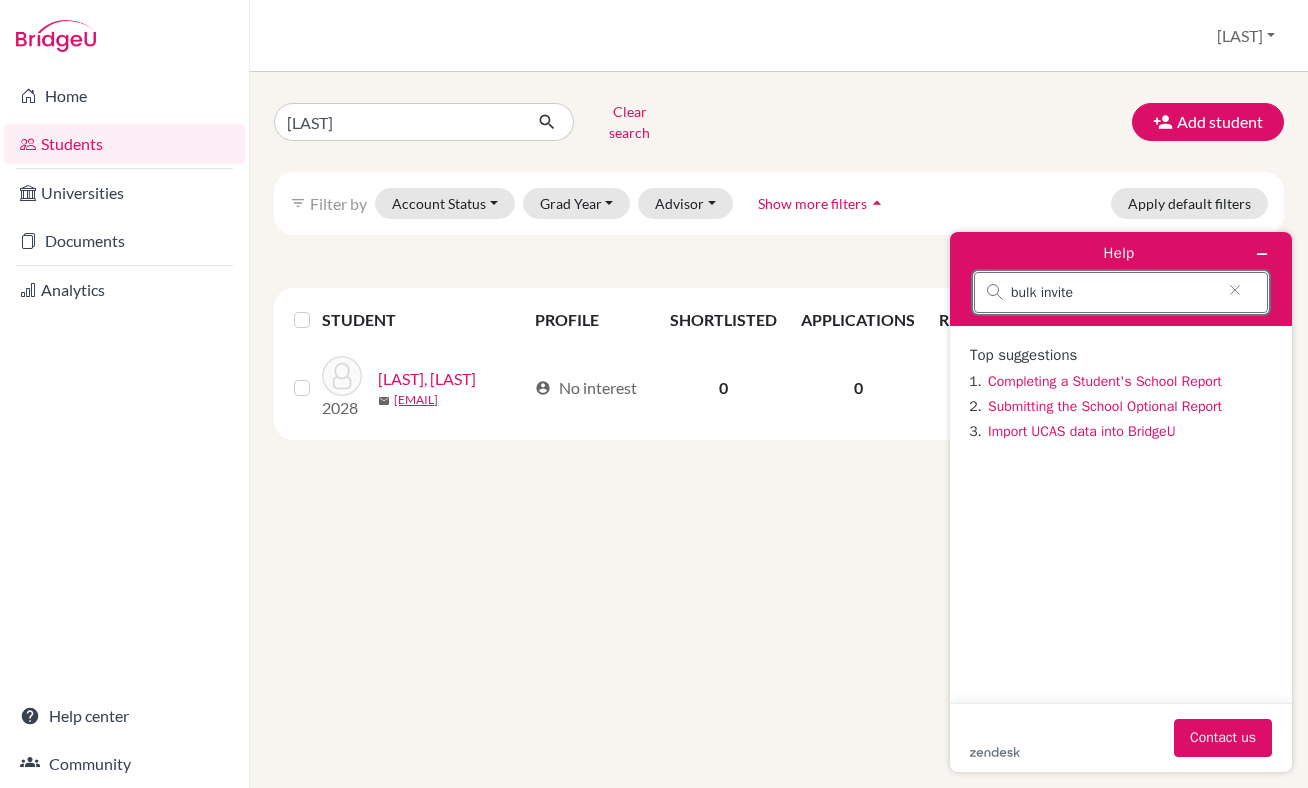 type on "bulk invite" 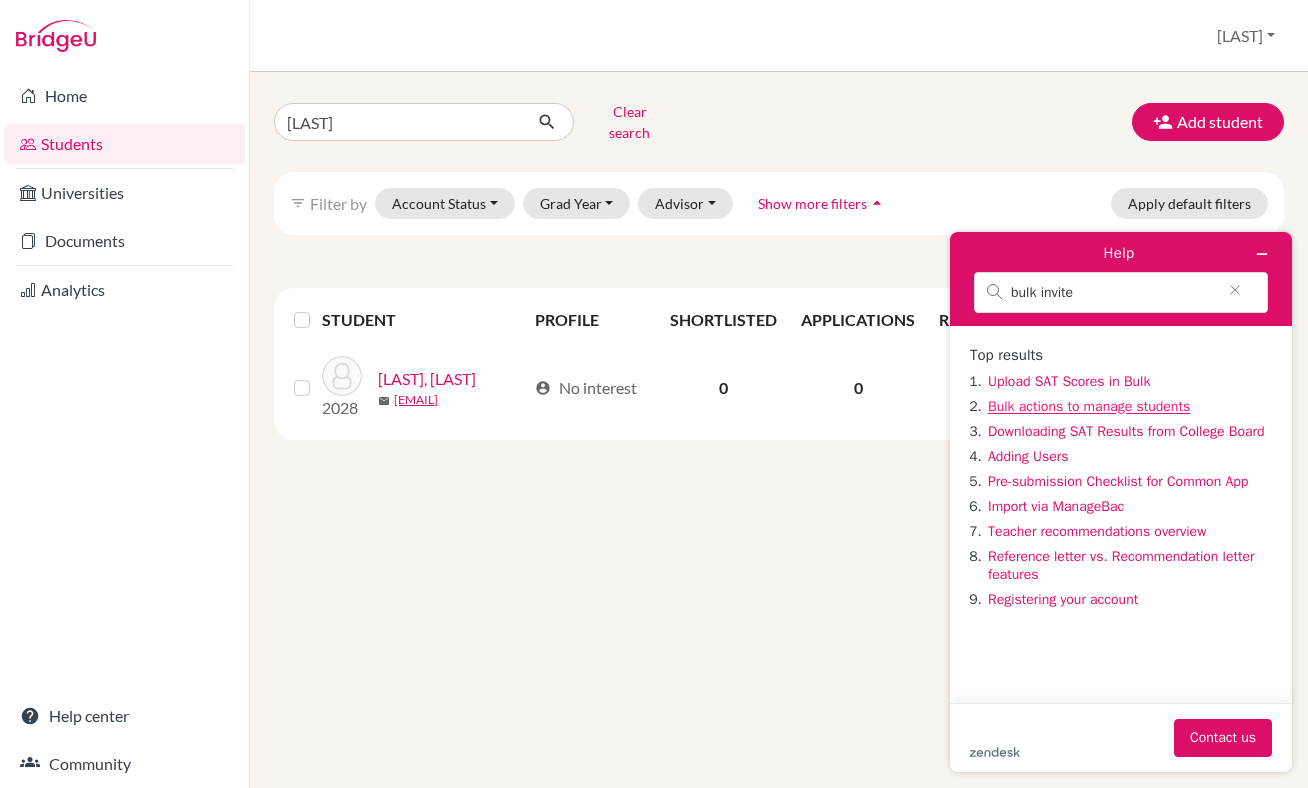 click on "Bulk actions to manage students" at bounding box center [1089, 406] 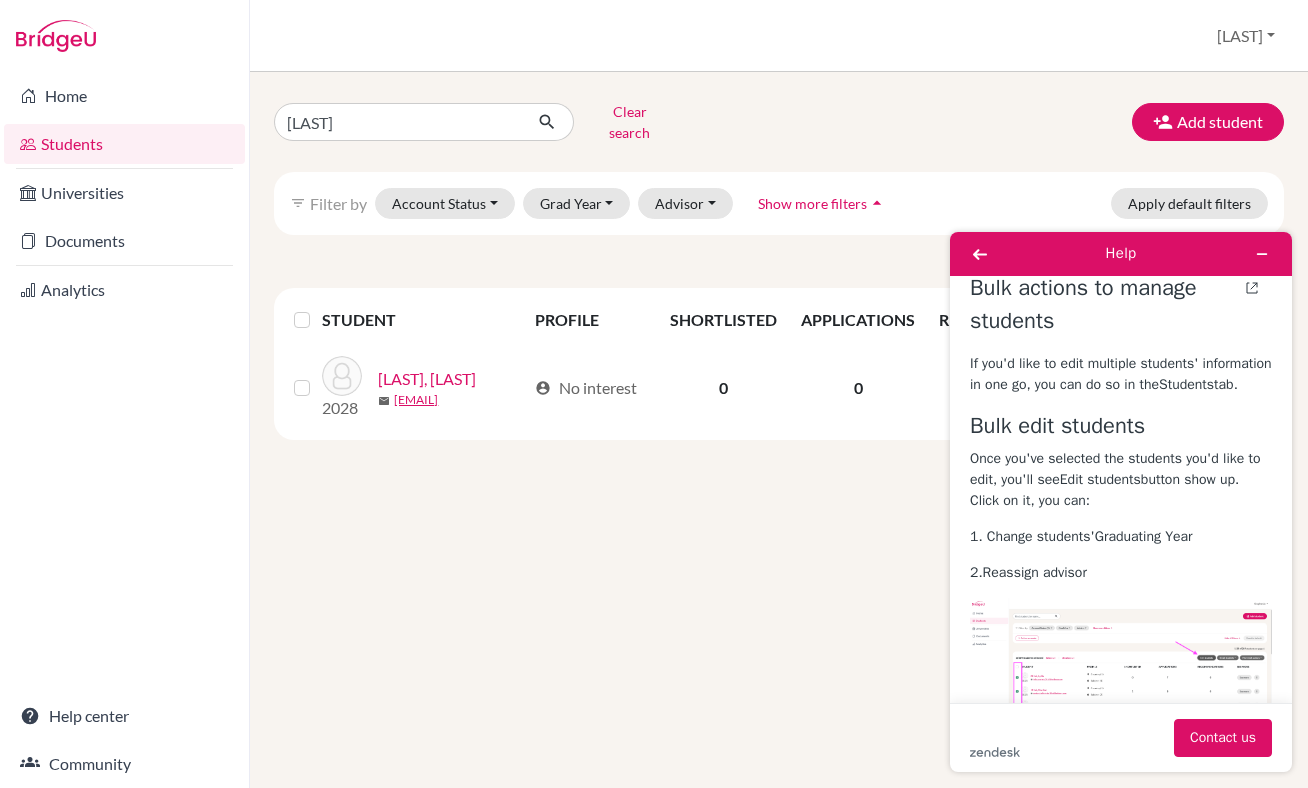 scroll, scrollTop: 0, scrollLeft: 0, axis: both 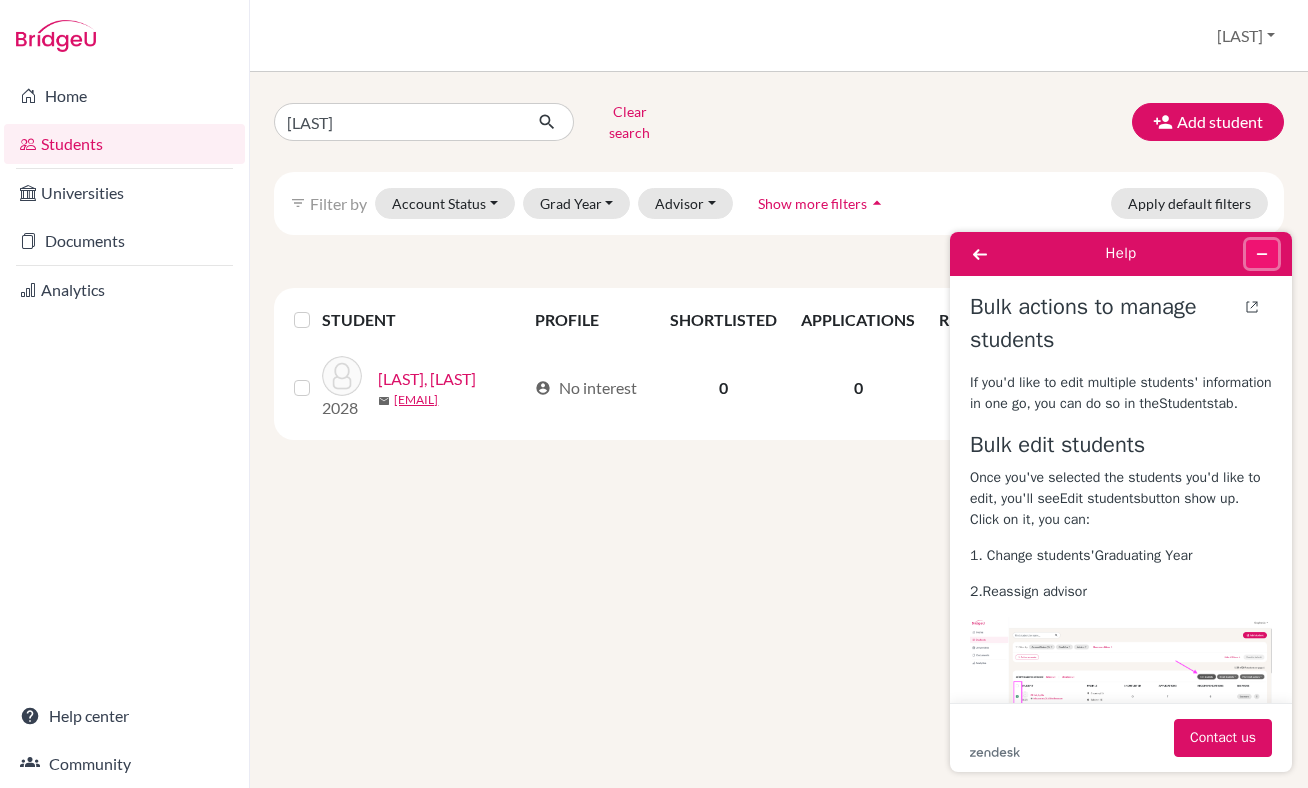 click 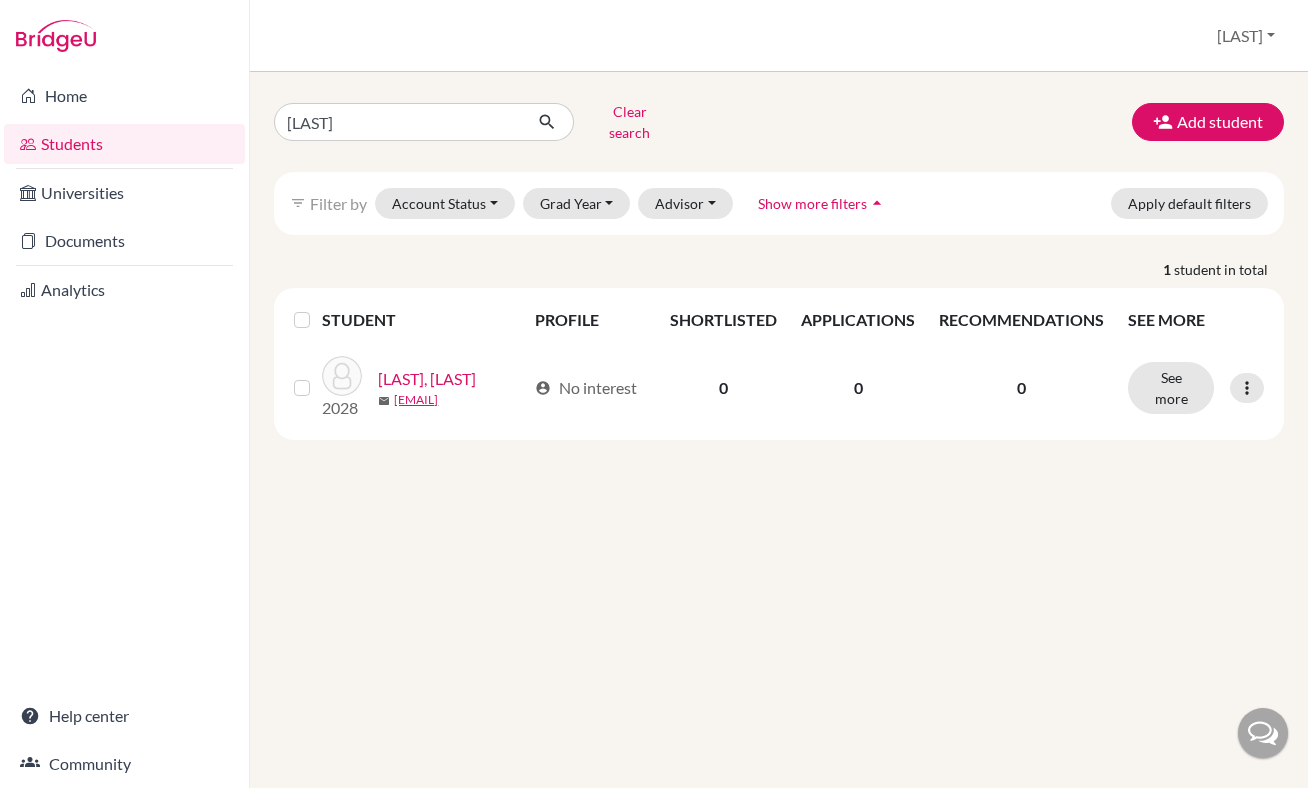 click on "Students overview
Wilya
Profile
School Settings
Log out" at bounding box center (779, 36) 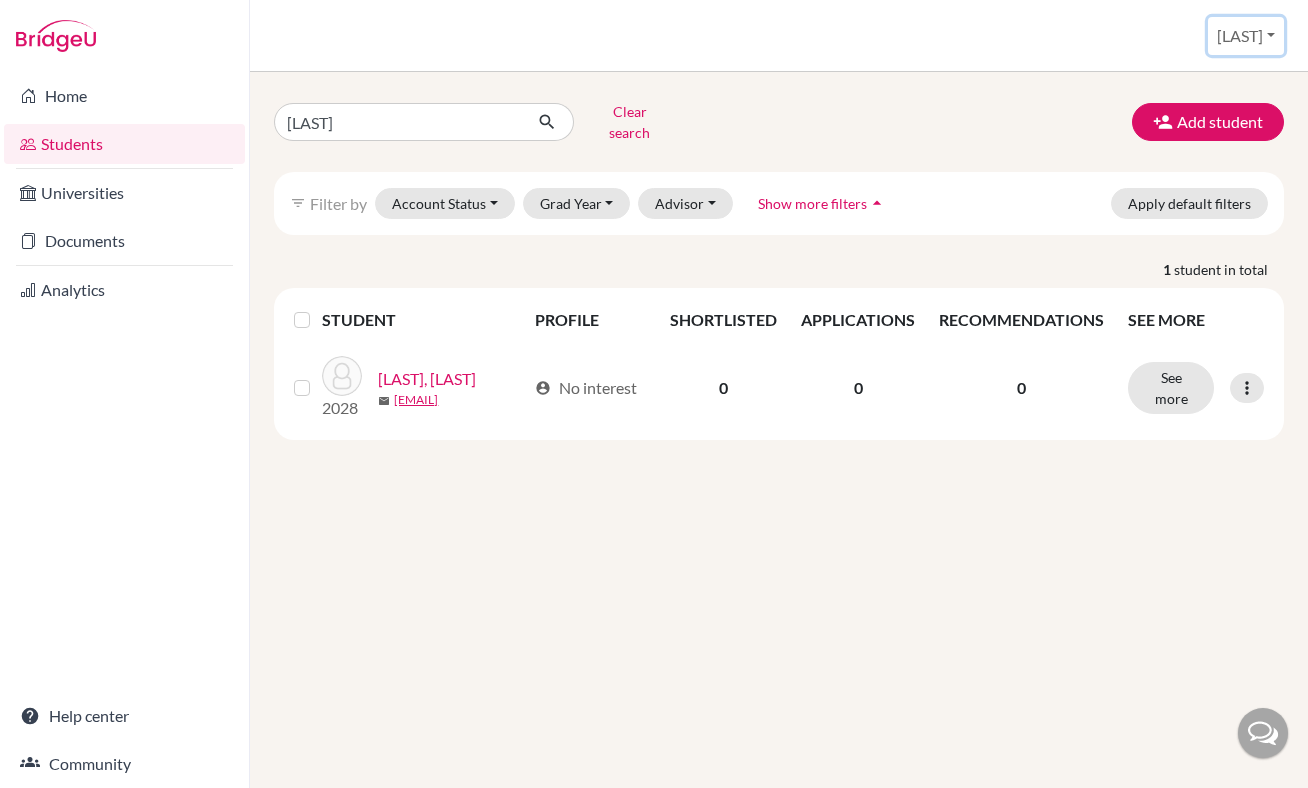 click on "[FIRST]" at bounding box center [1246, 36] 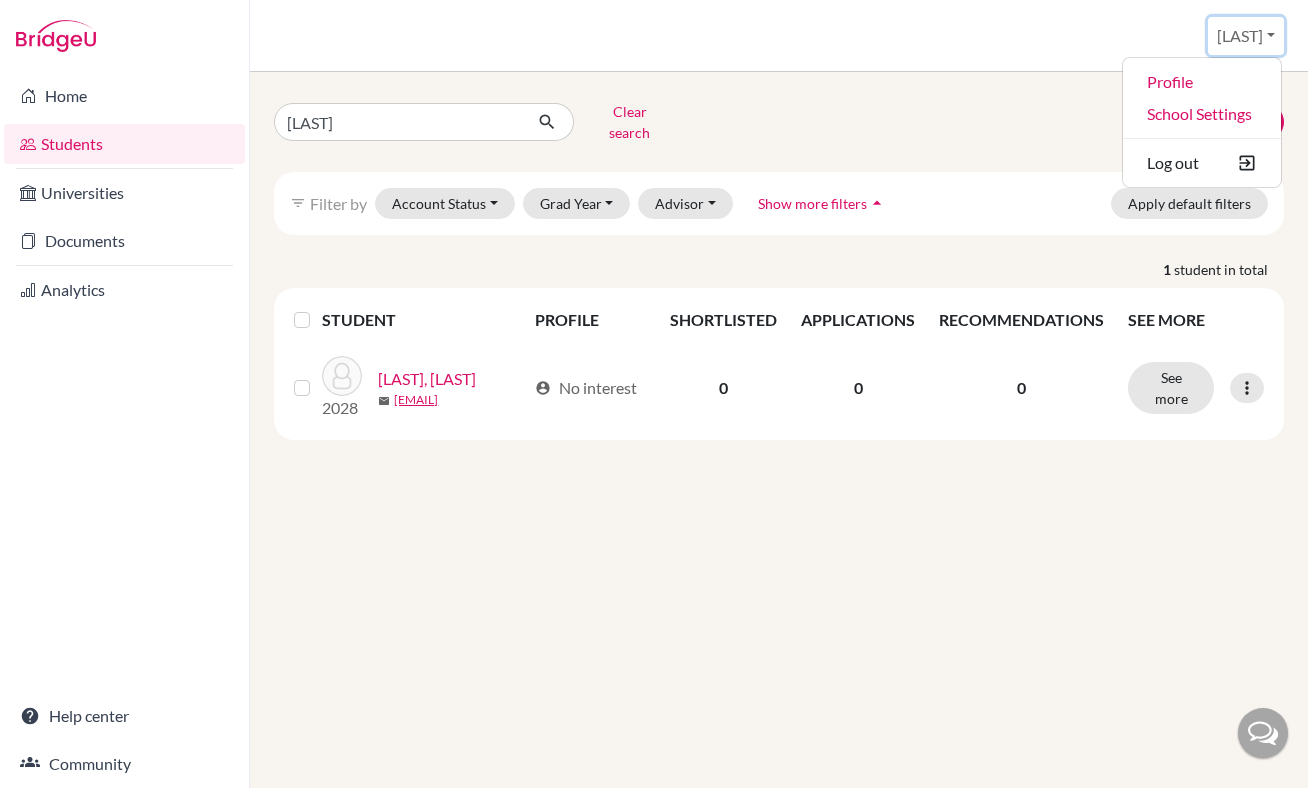 click on "[FIRST]" at bounding box center [1246, 36] 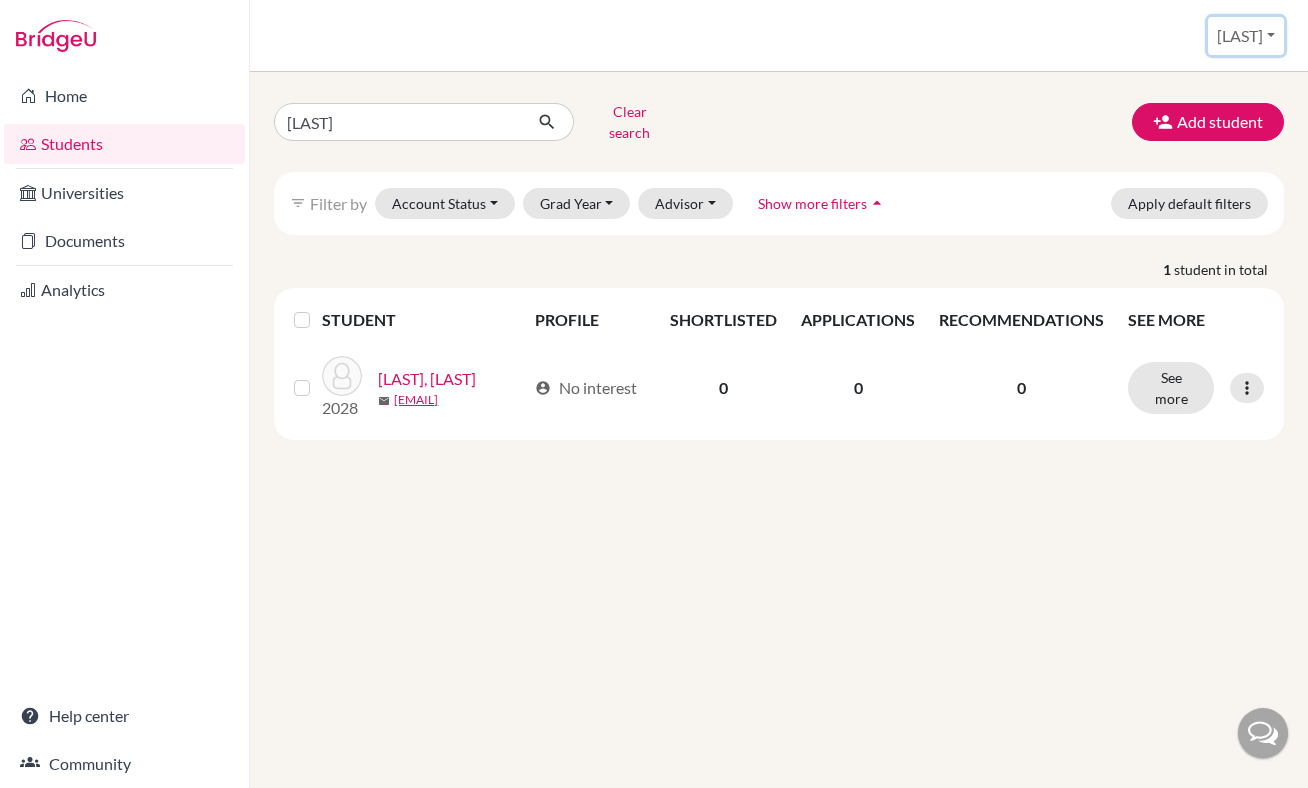 click on "[FIRST]" at bounding box center (1246, 36) 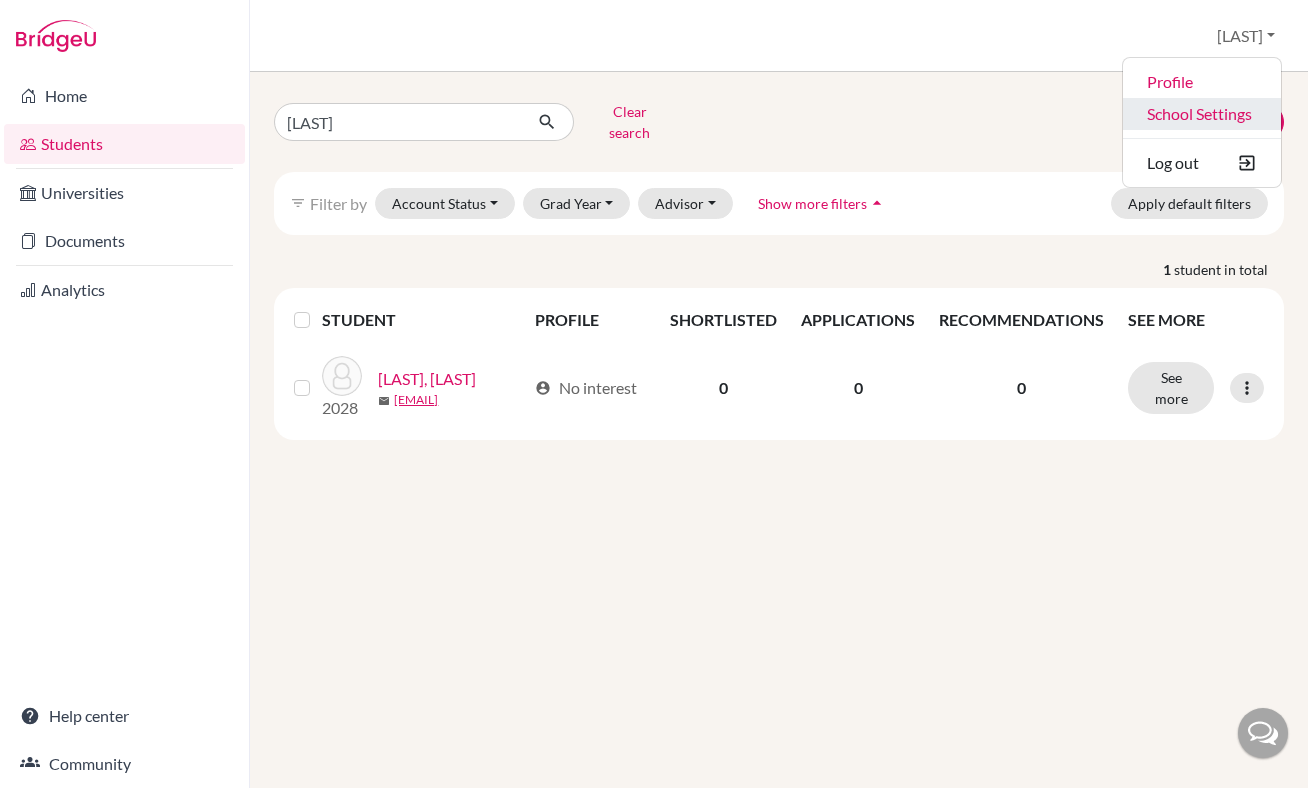 click on "School Settings" at bounding box center [1202, 114] 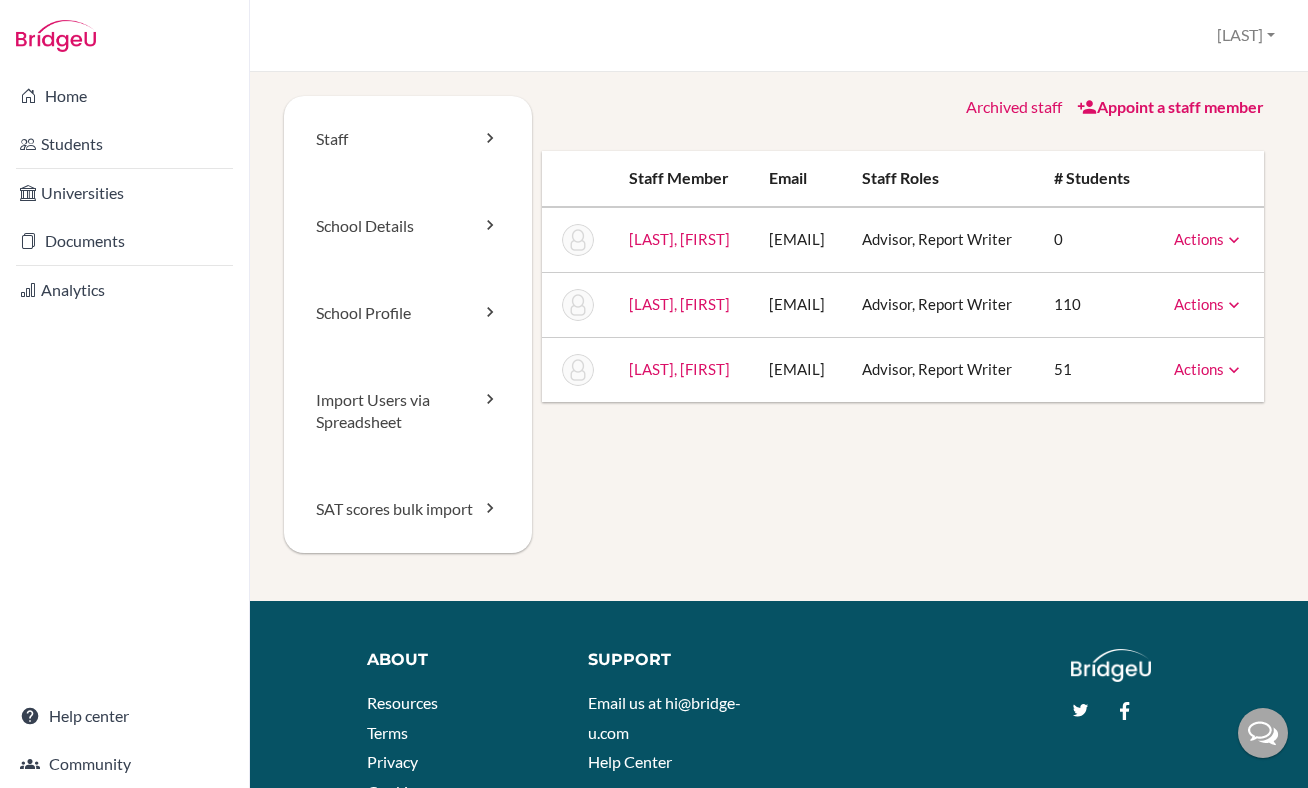scroll, scrollTop: 0, scrollLeft: 0, axis: both 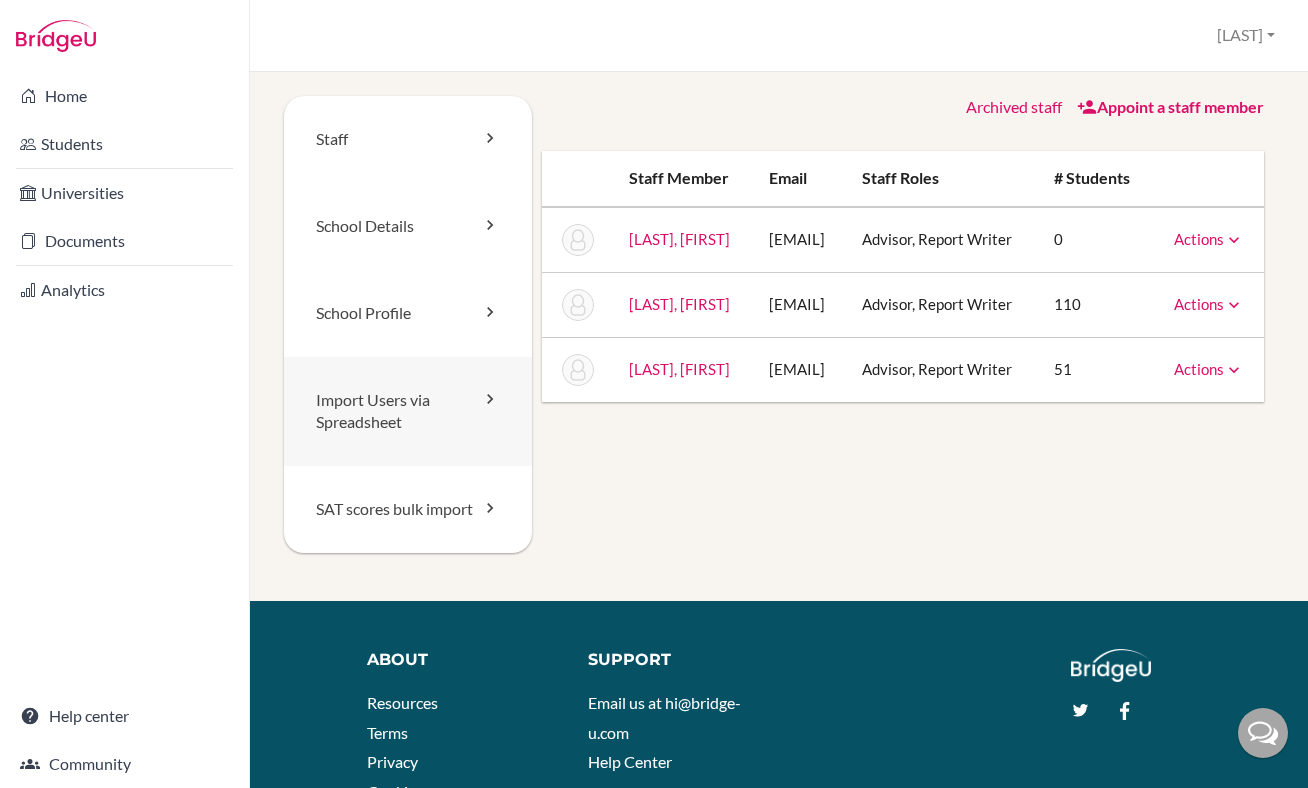 click on "Import Users via Spreadsheet" at bounding box center (408, 412) 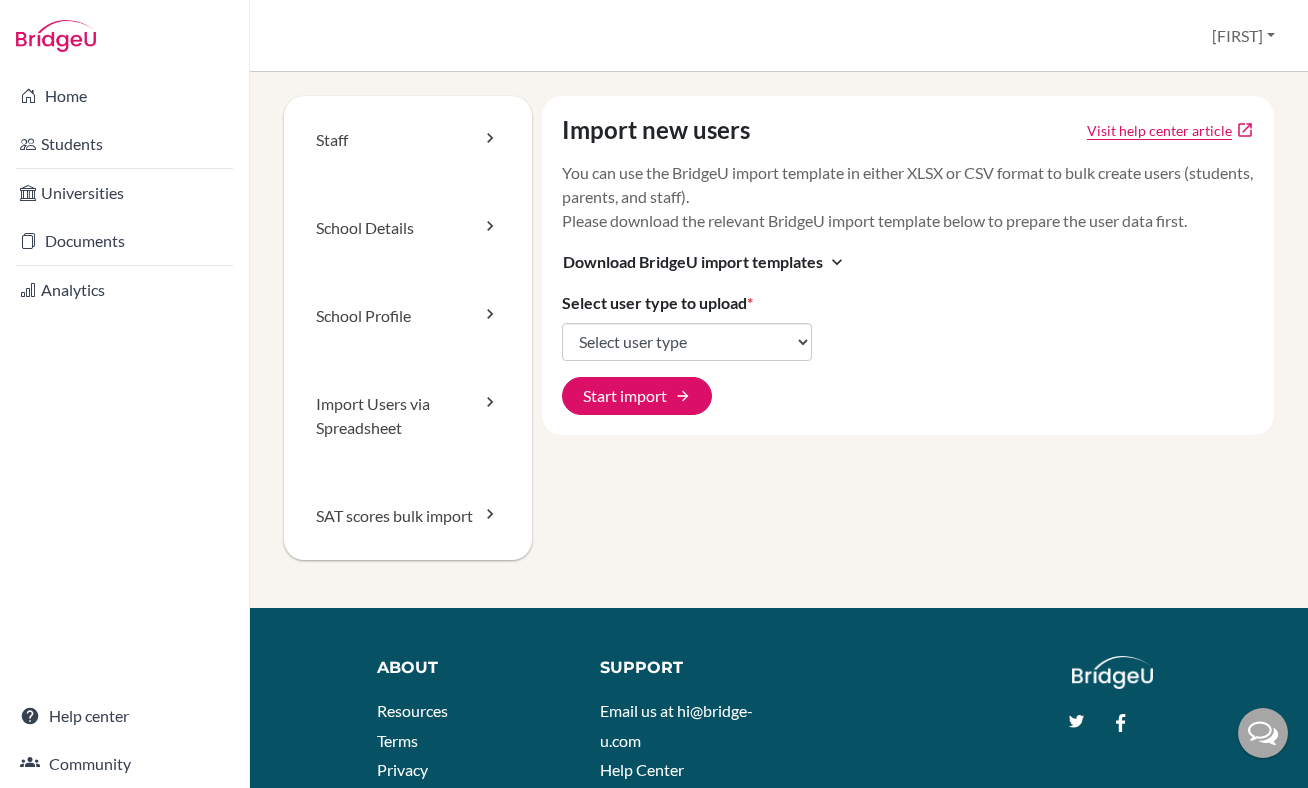 scroll, scrollTop: 0, scrollLeft: 0, axis: both 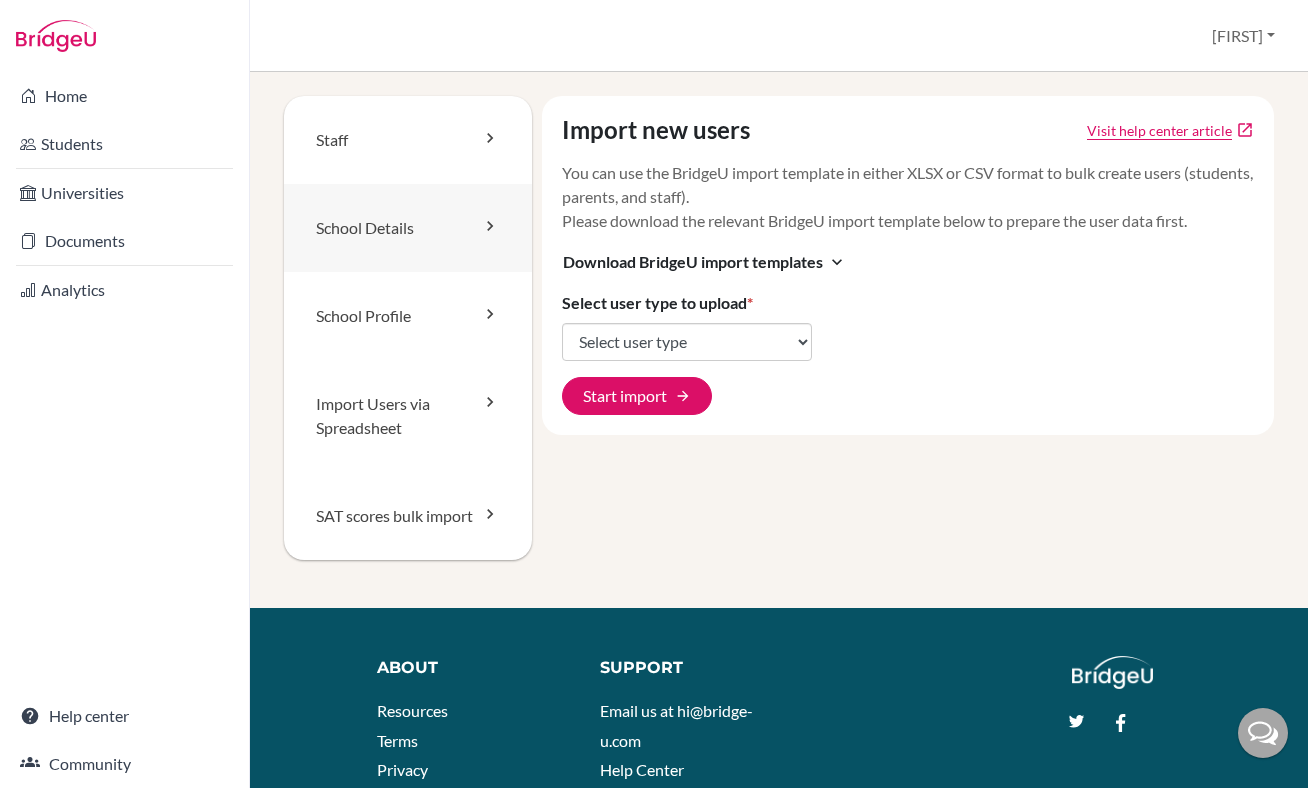 click on "School Details" at bounding box center (408, 228) 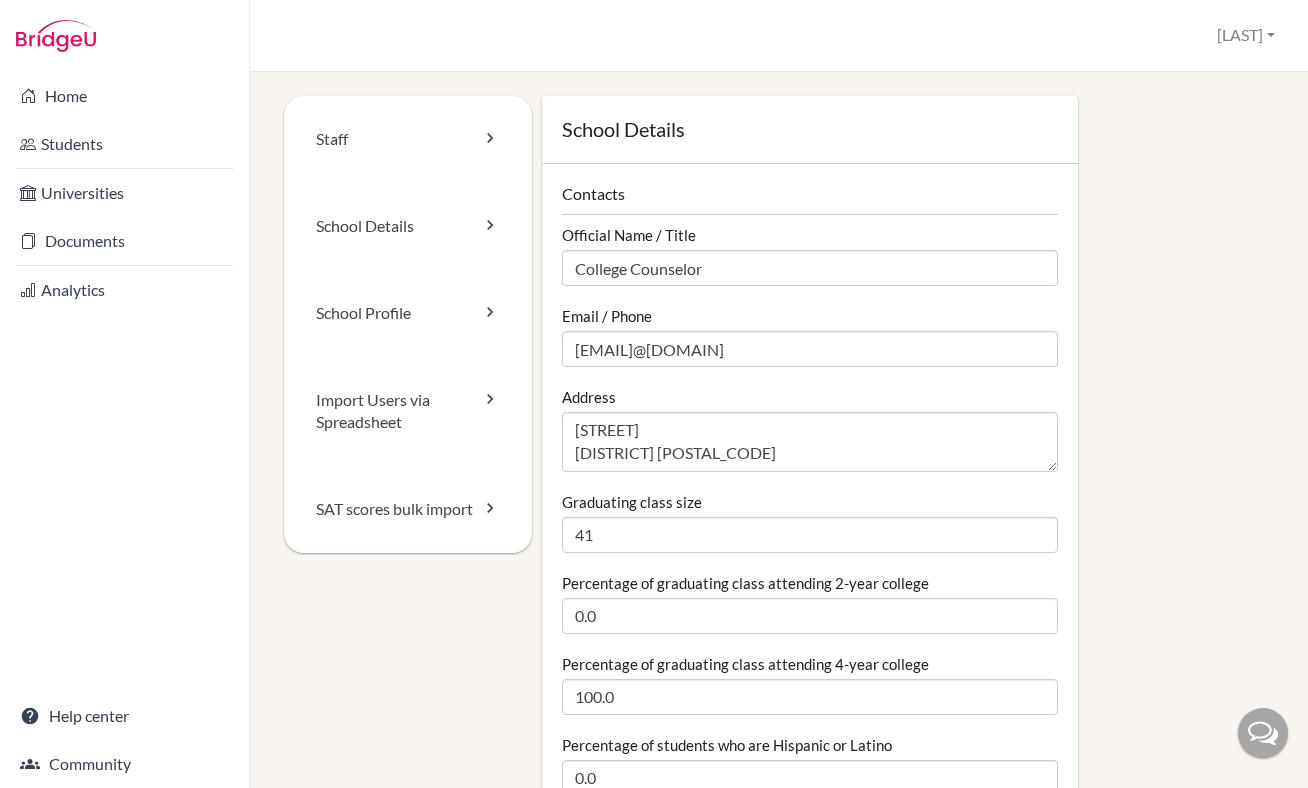 scroll, scrollTop: 0, scrollLeft: 0, axis: both 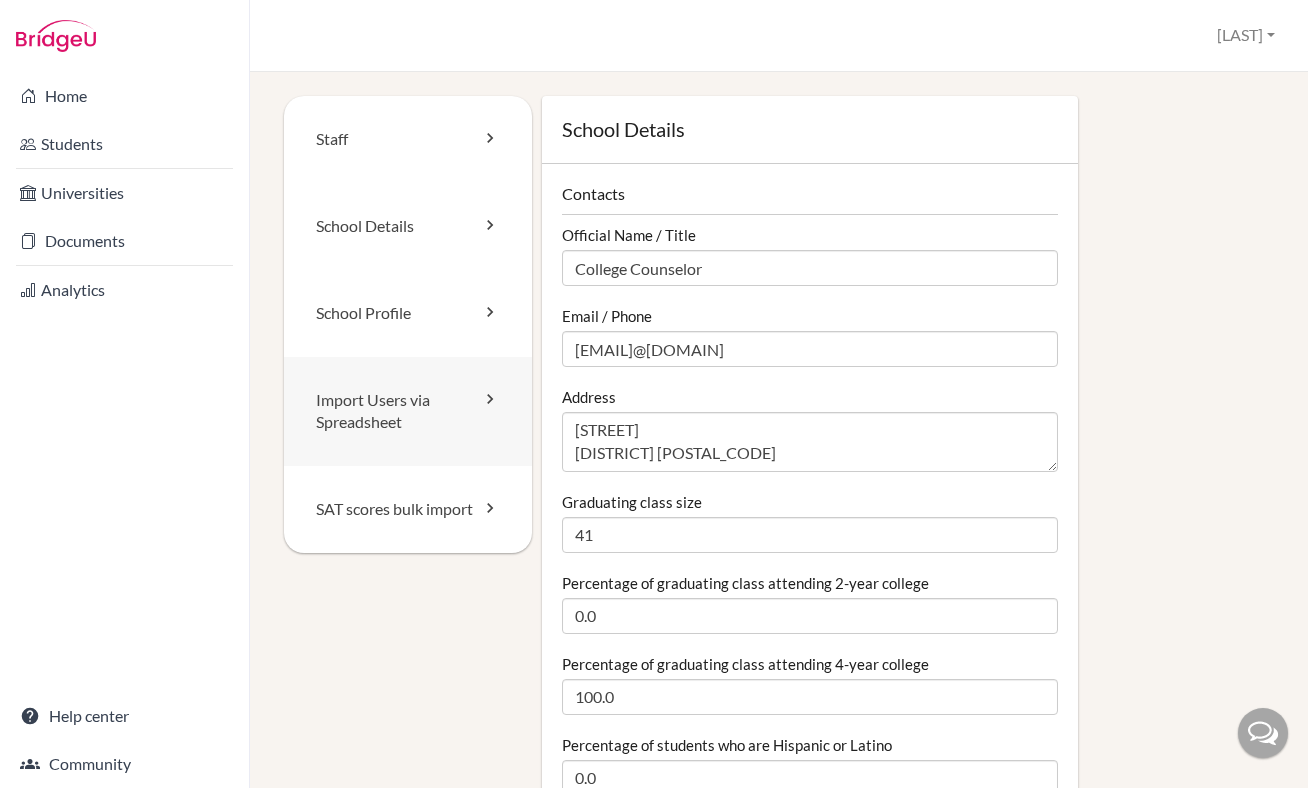 click on "Import Users via Spreadsheet" at bounding box center (408, 412) 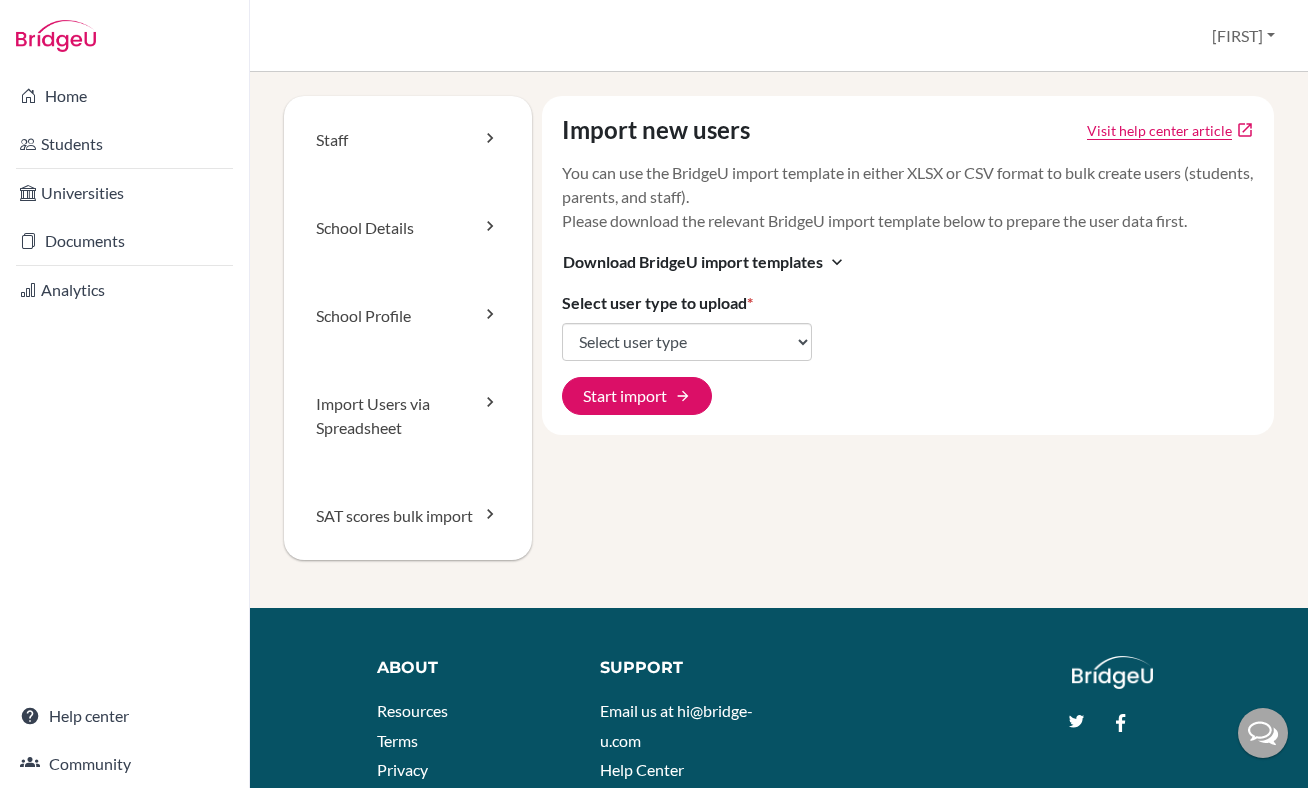 scroll, scrollTop: 0, scrollLeft: 0, axis: both 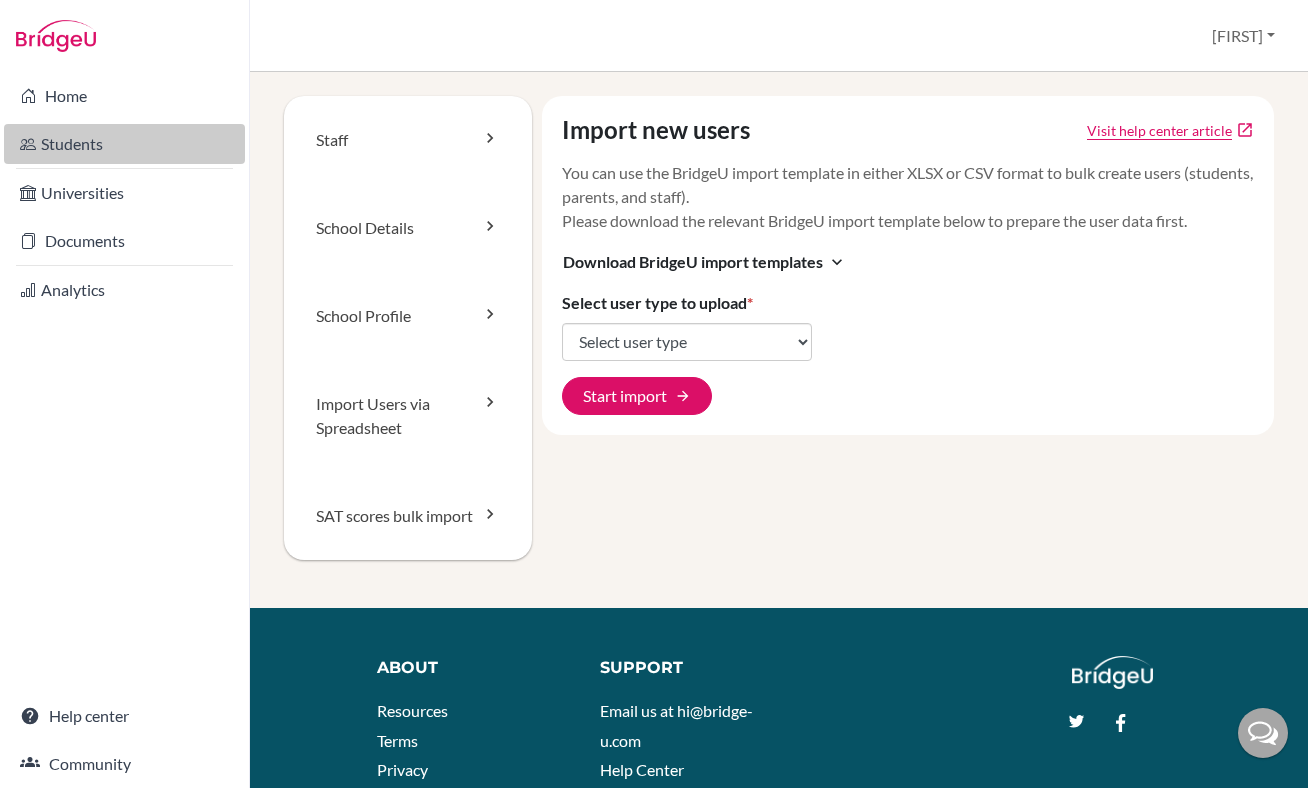 click on "Students" at bounding box center (124, 144) 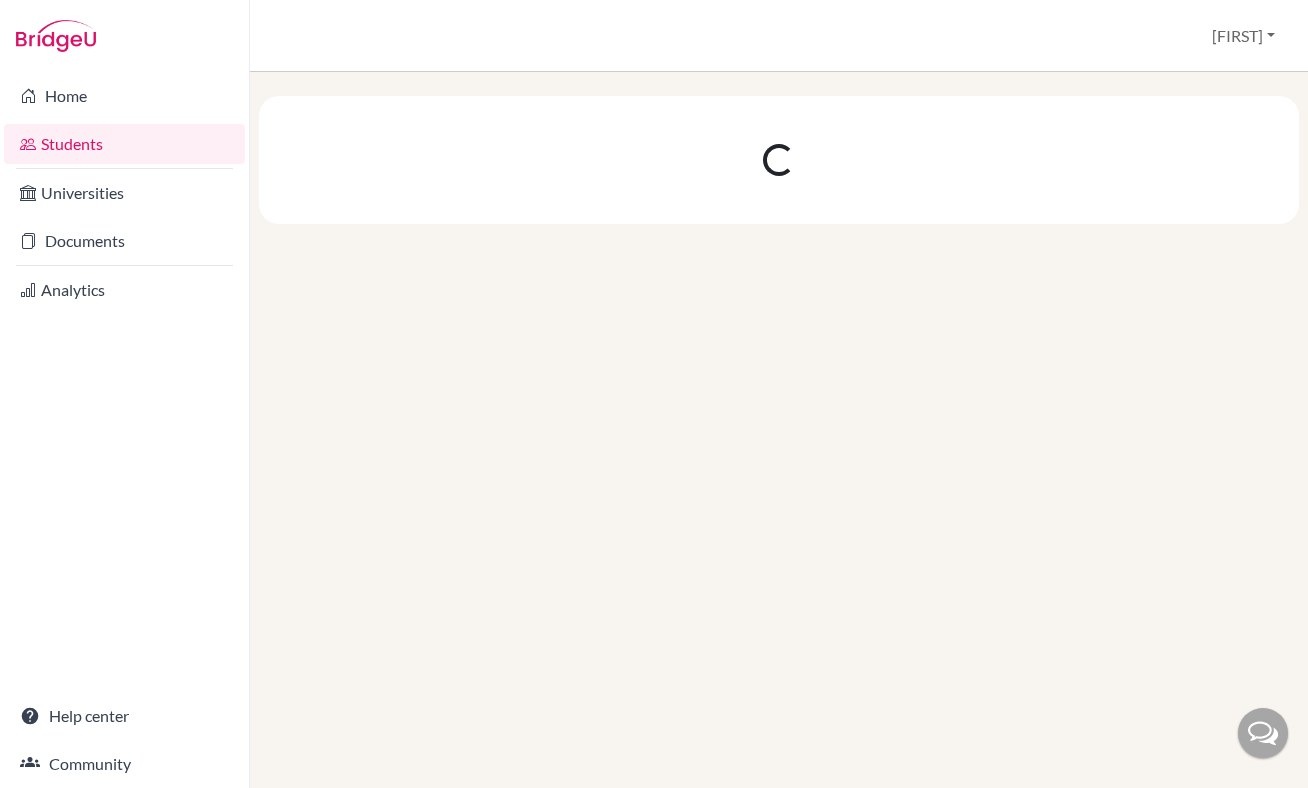 scroll, scrollTop: 0, scrollLeft: 0, axis: both 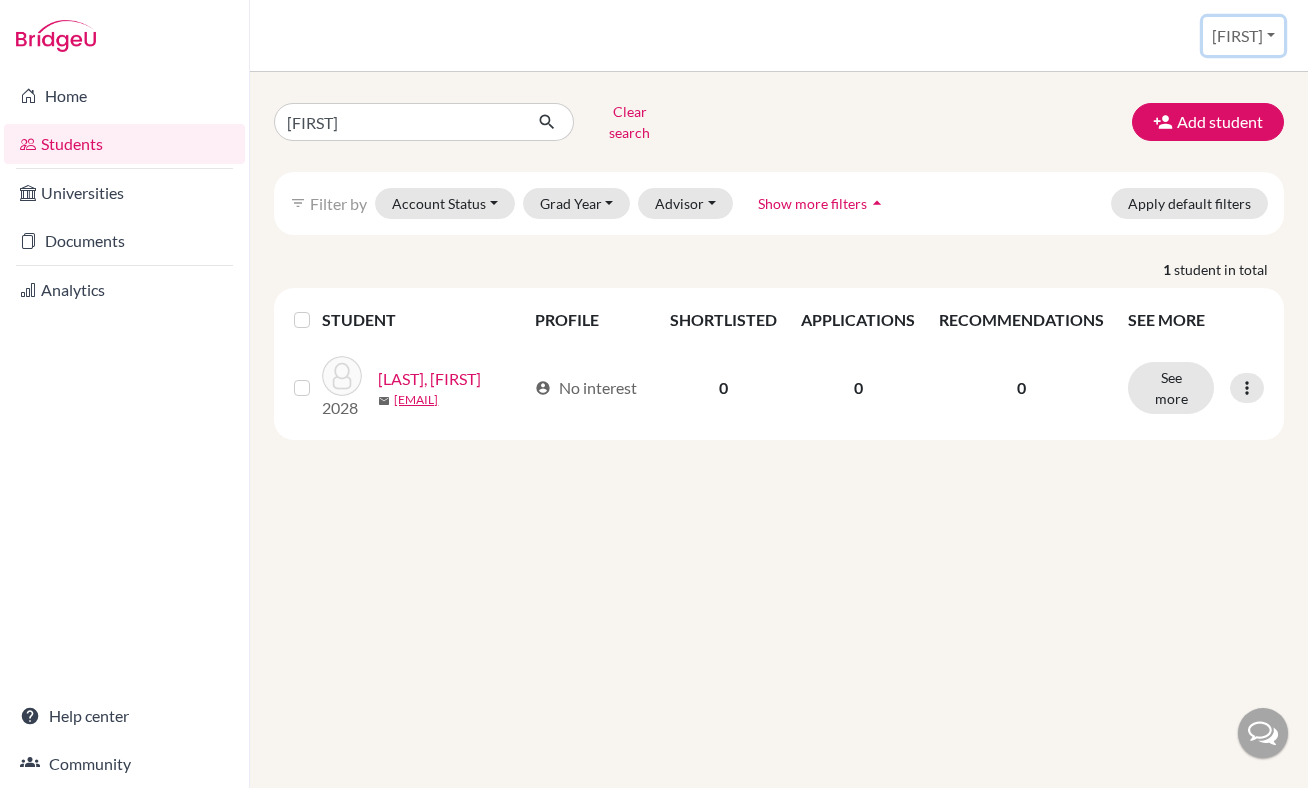 click on "[LAST]" at bounding box center [1243, 36] 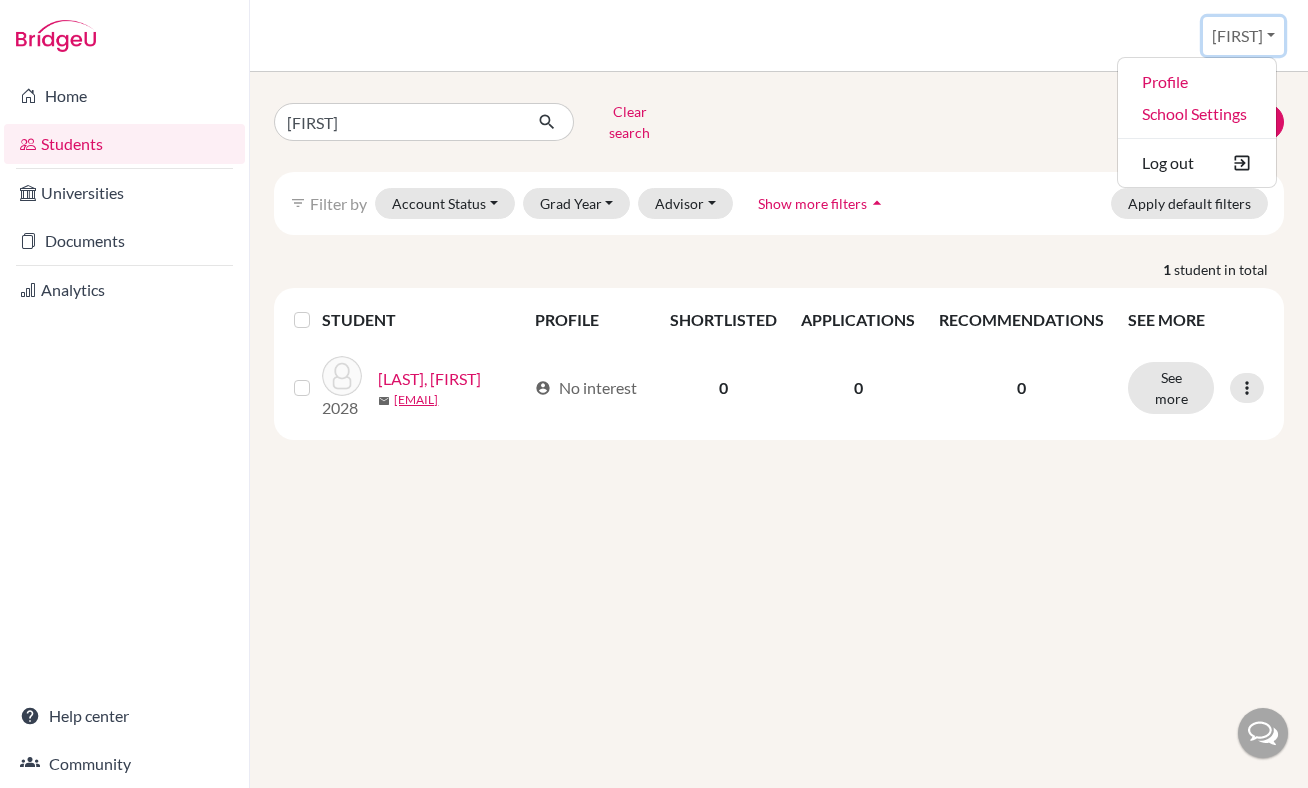 click on "[LAST]" at bounding box center (1243, 36) 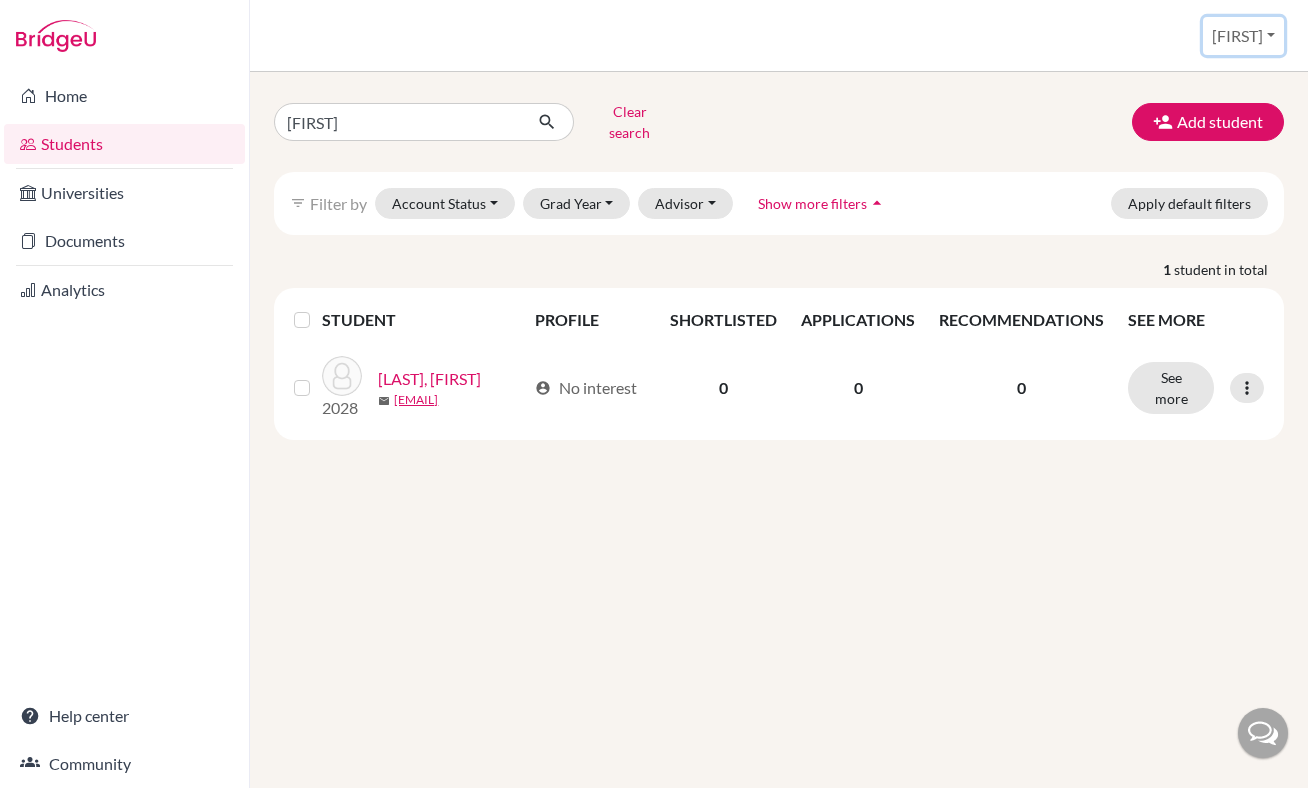 click on "[LAST]" at bounding box center [1243, 36] 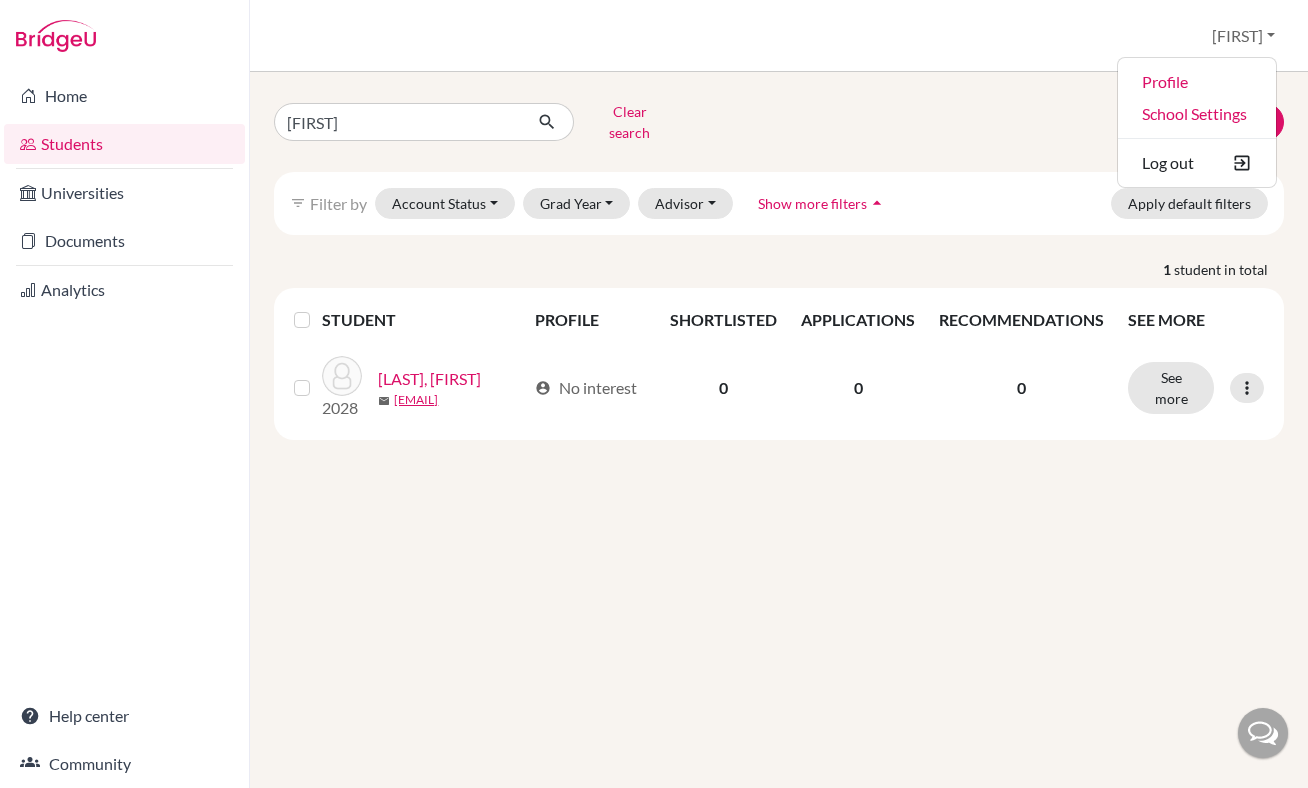 click on "Home
Students
Universities
Documents
Analytics
Help center
Community" at bounding box center [124, 430] 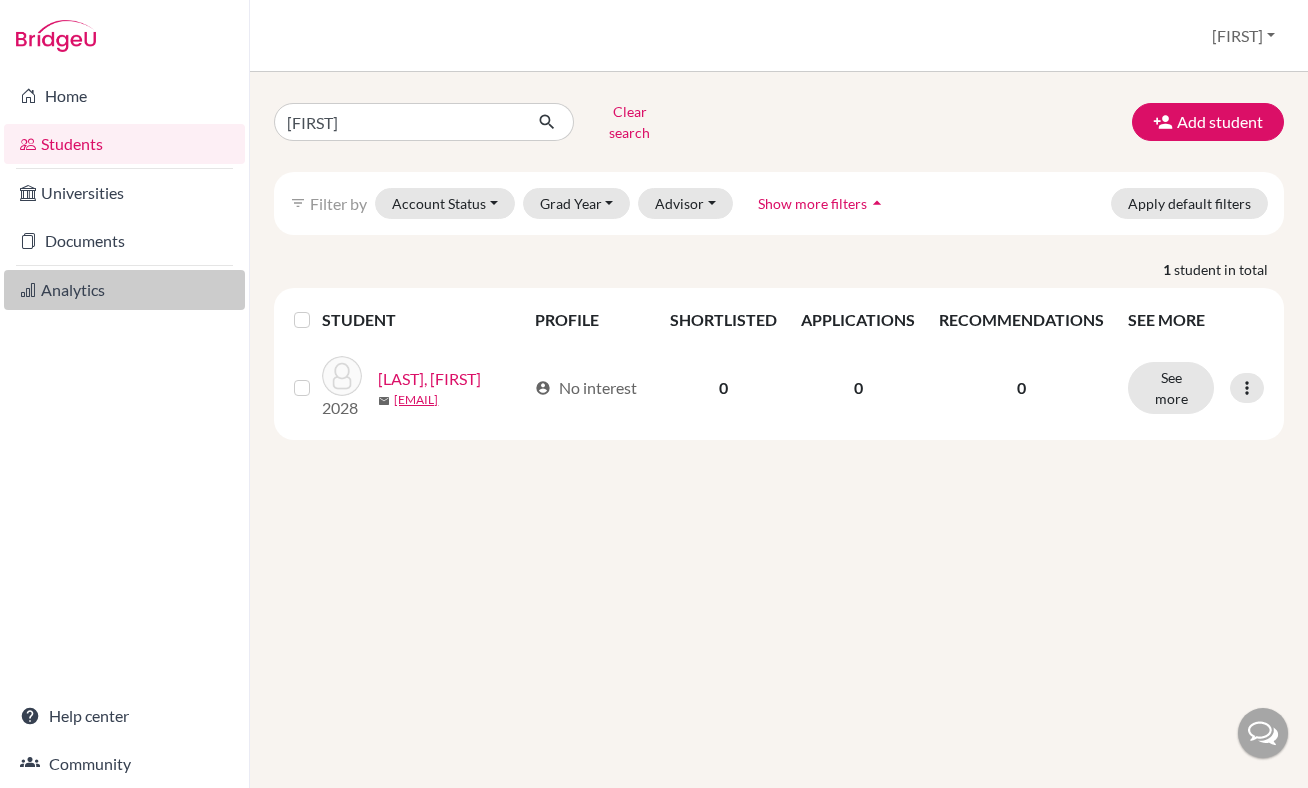 click on "Analytics" at bounding box center (124, 290) 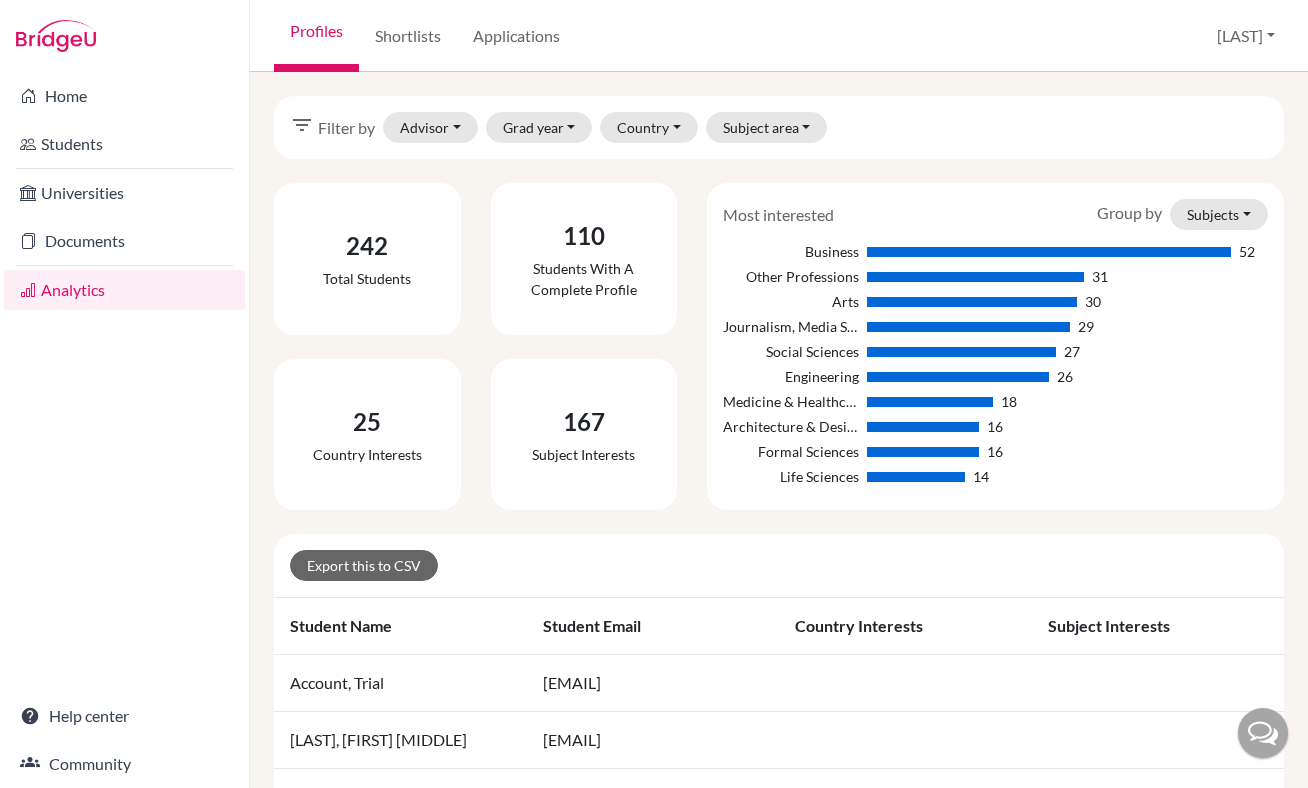 scroll, scrollTop: 0, scrollLeft: 0, axis: both 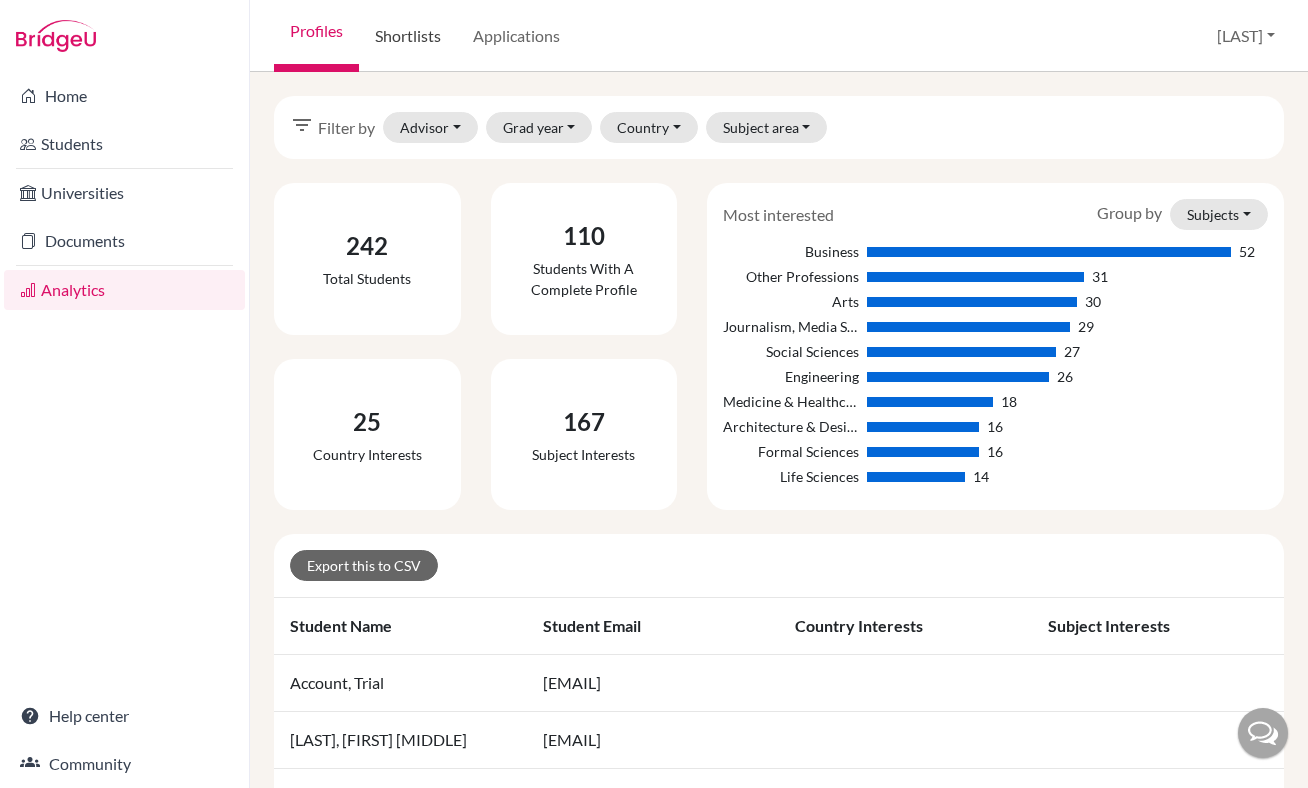 click on "Shortlists" at bounding box center (408, 36) 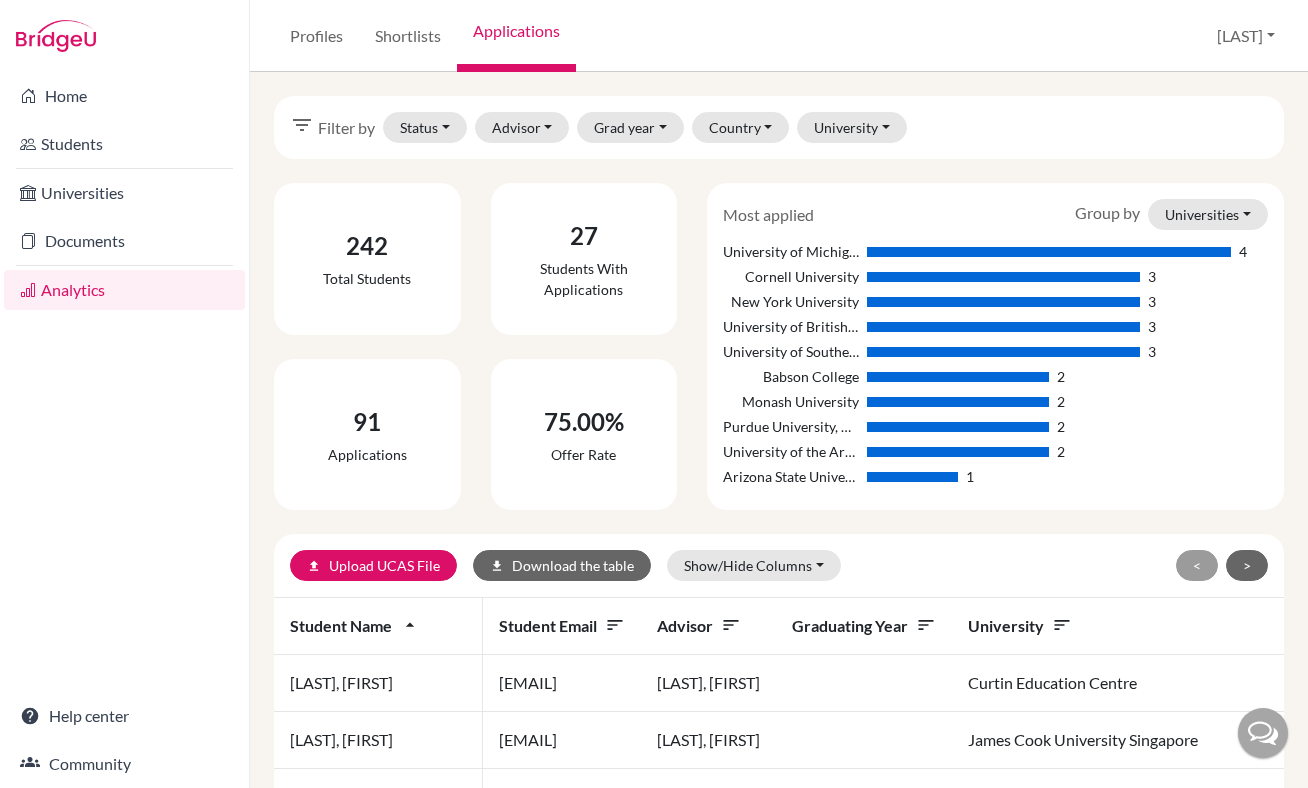 scroll, scrollTop: 0, scrollLeft: 0, axis: both 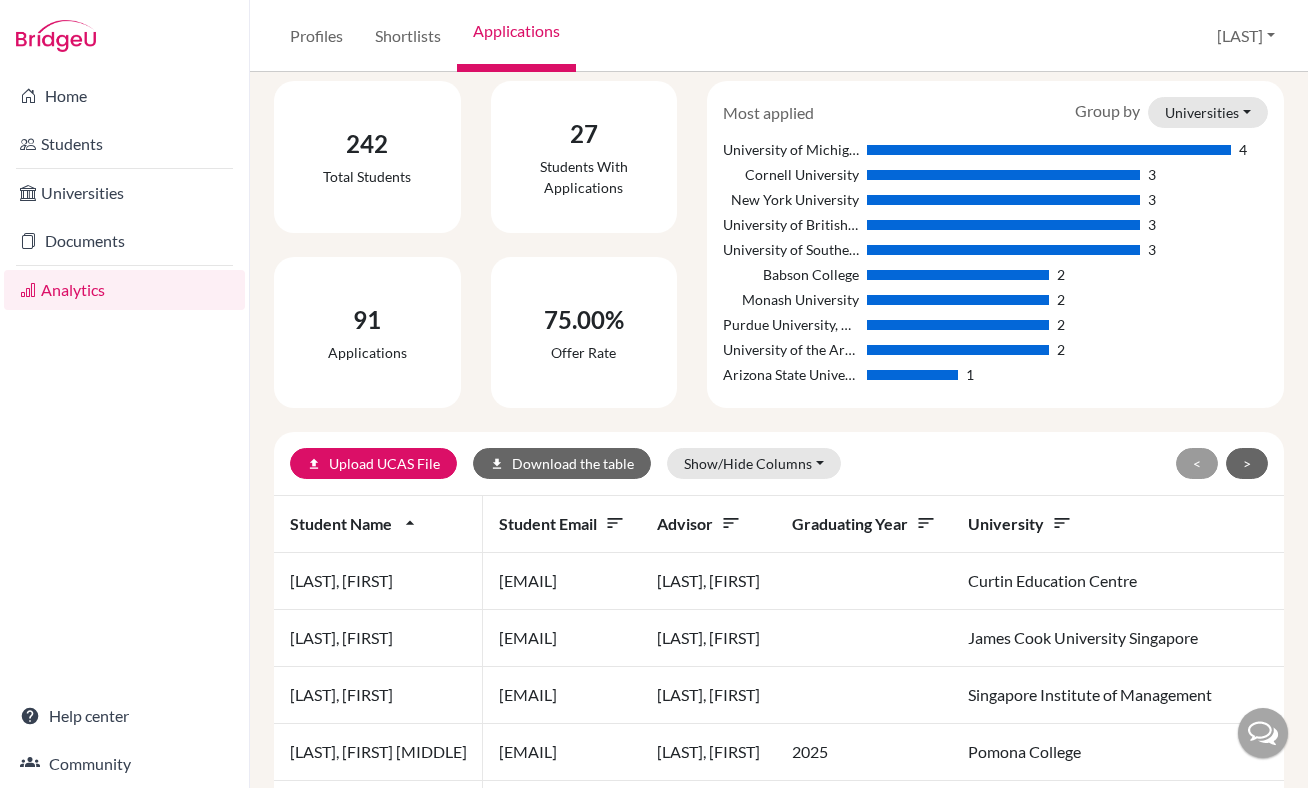 click on "242 Total students" at bounding box center (367, 156) 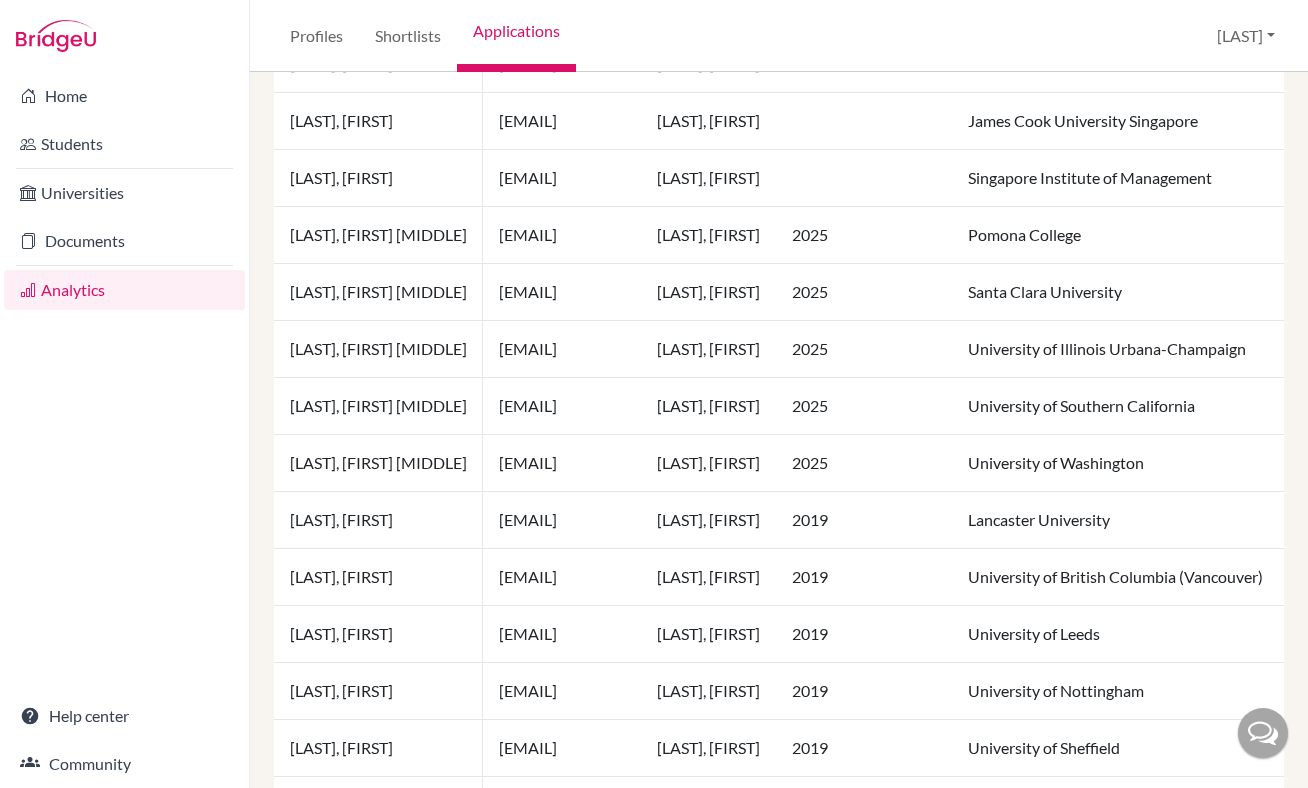 scroll, scrollTop: 618, scrollLeft: 0, axis: vertical 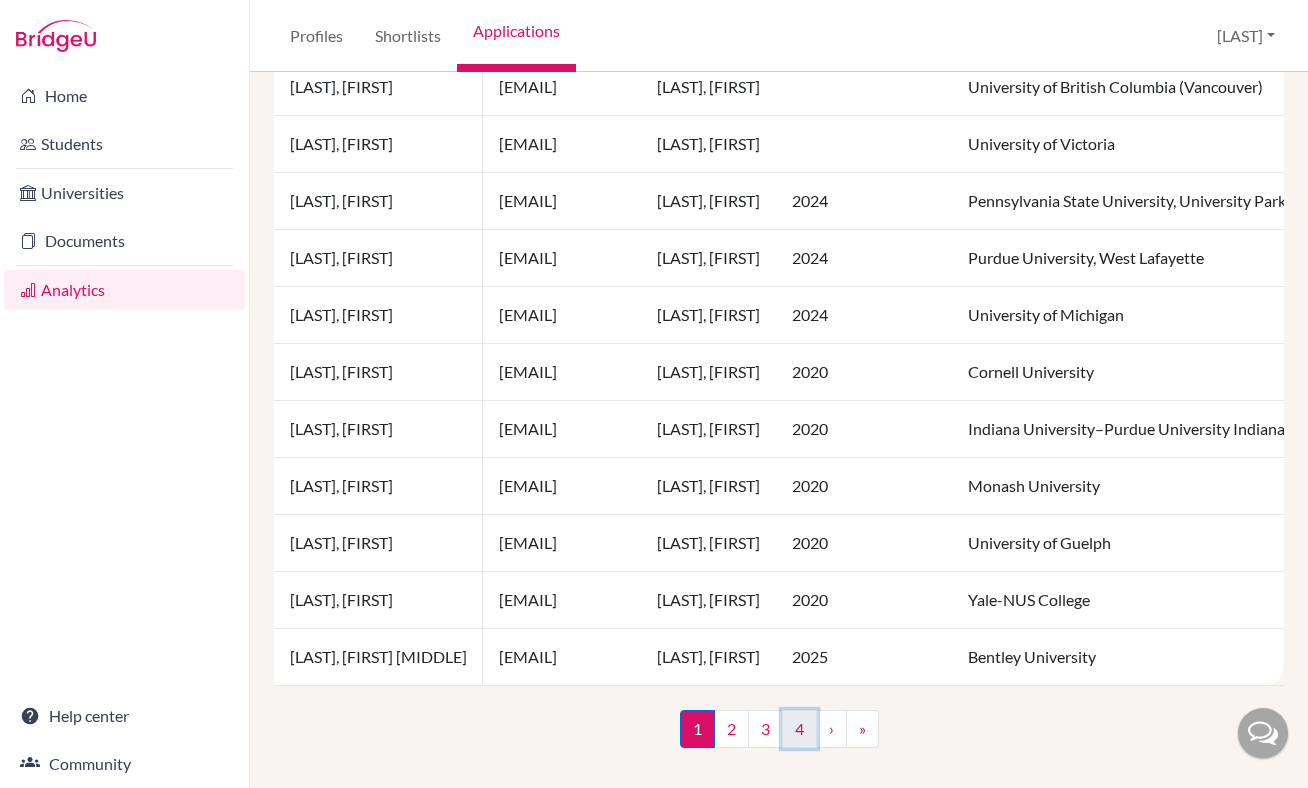 click on "4" at bounding box center (799, 729) 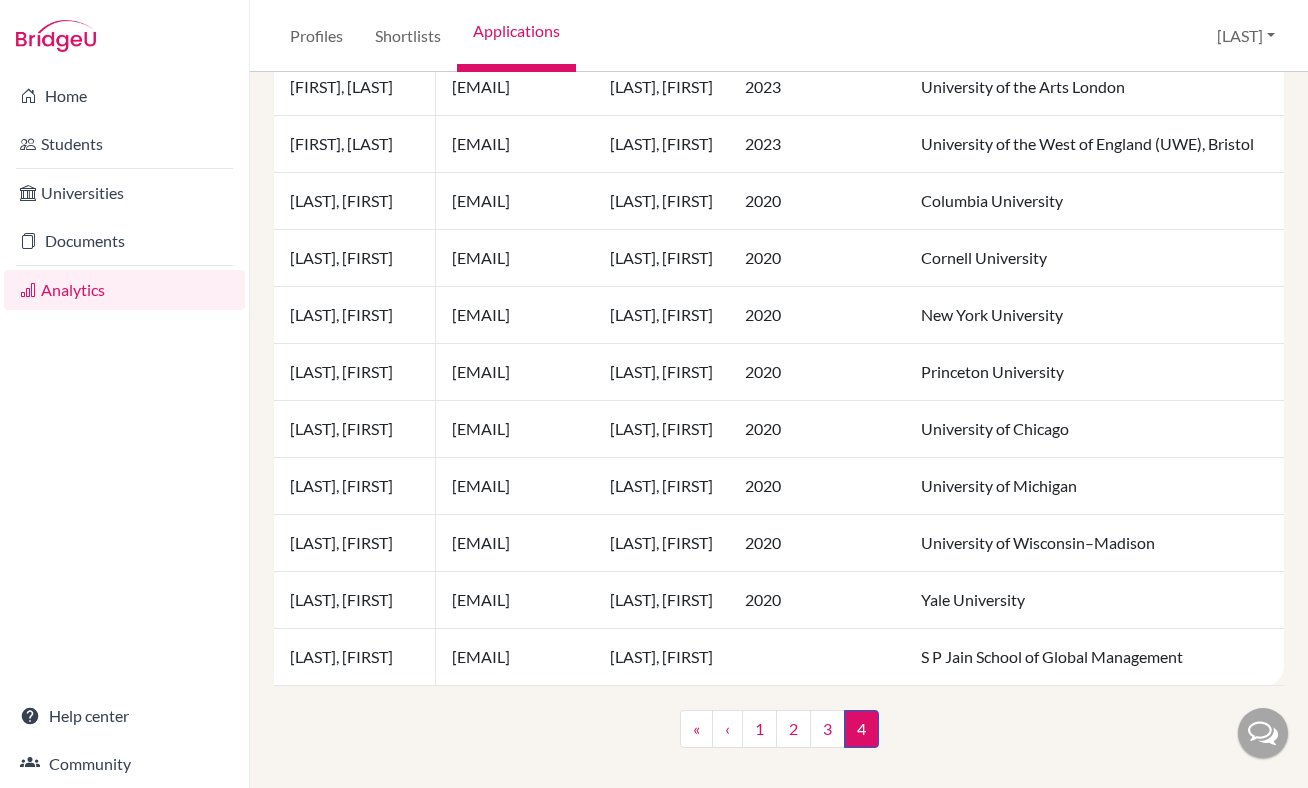 scroll, scrollTop: 0, scrollLeft: 0, axis: both 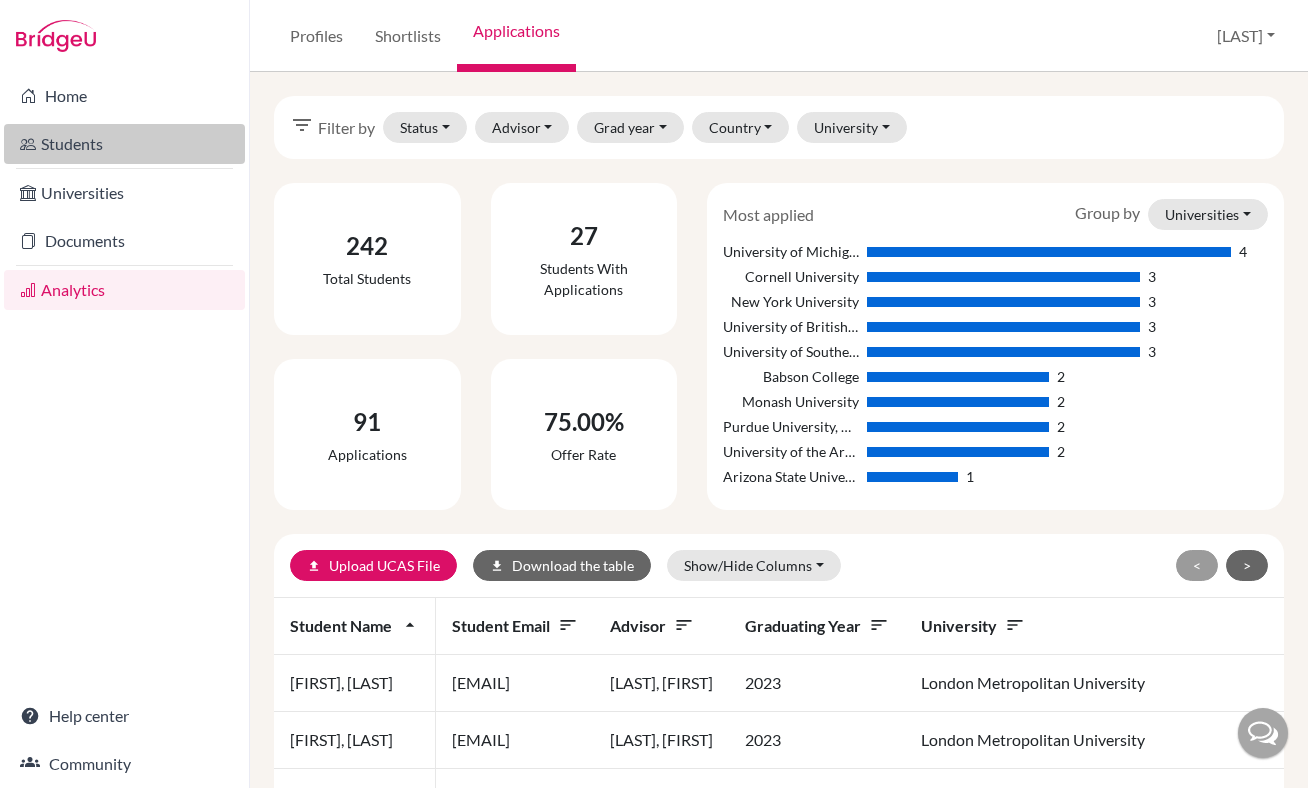 click on "Students" at bounding box center (124, 144) 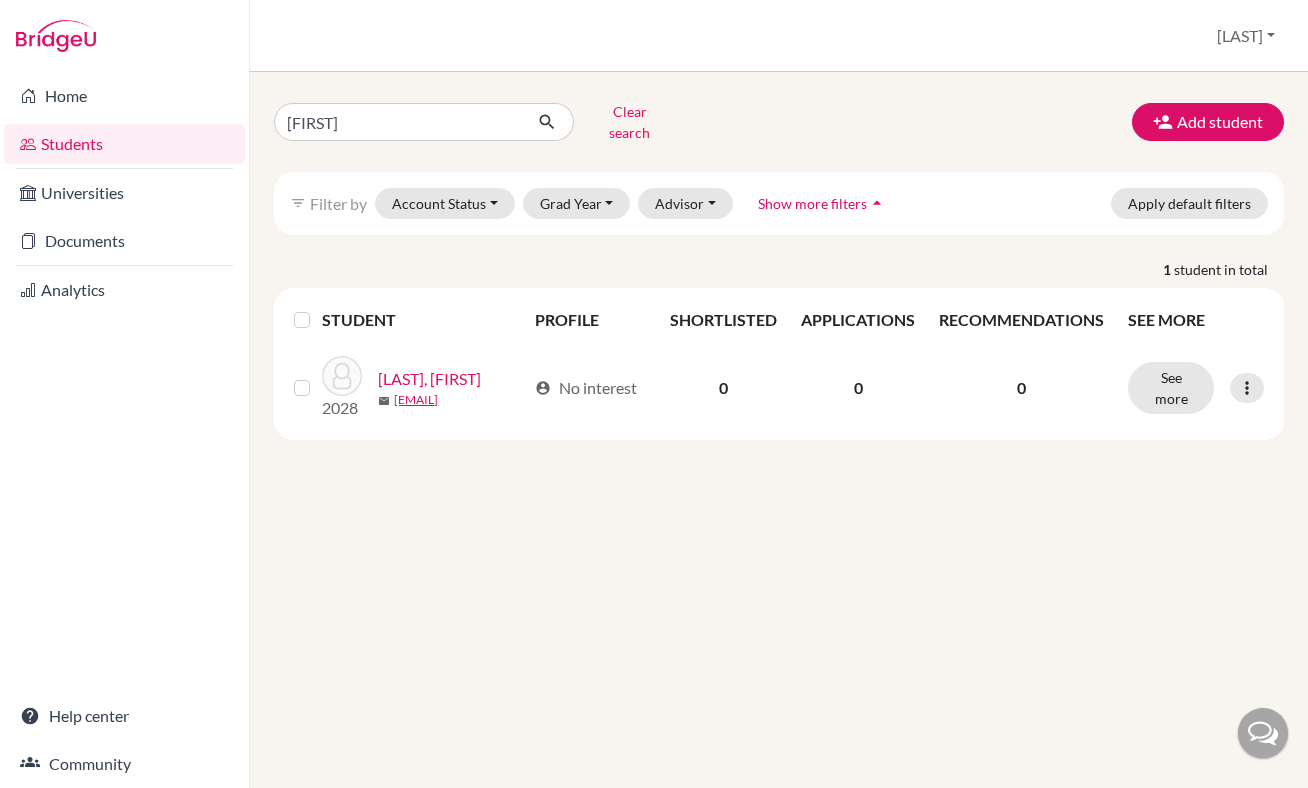 scroll, scrollTop: 0, scrollLeft: 0, axis: both 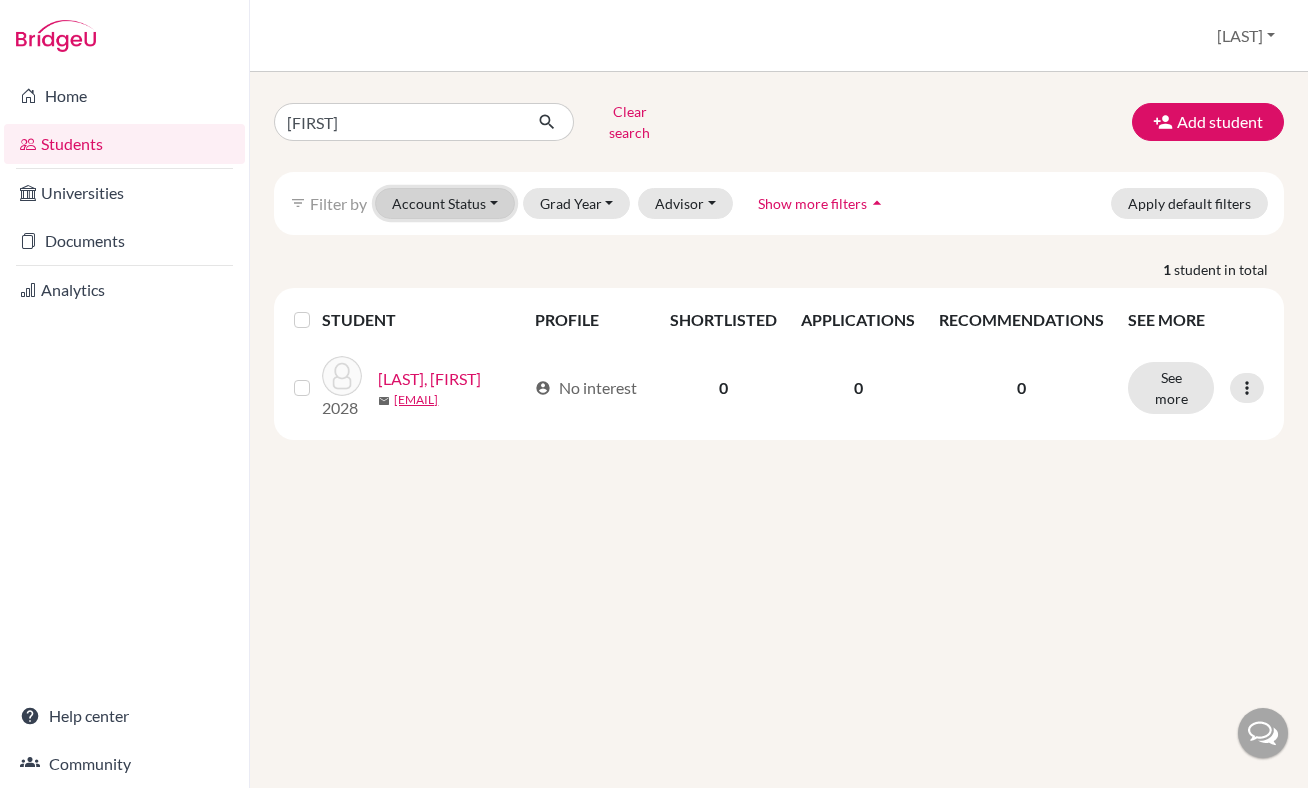 click on "Account Status" at bounding box center [445, 203] 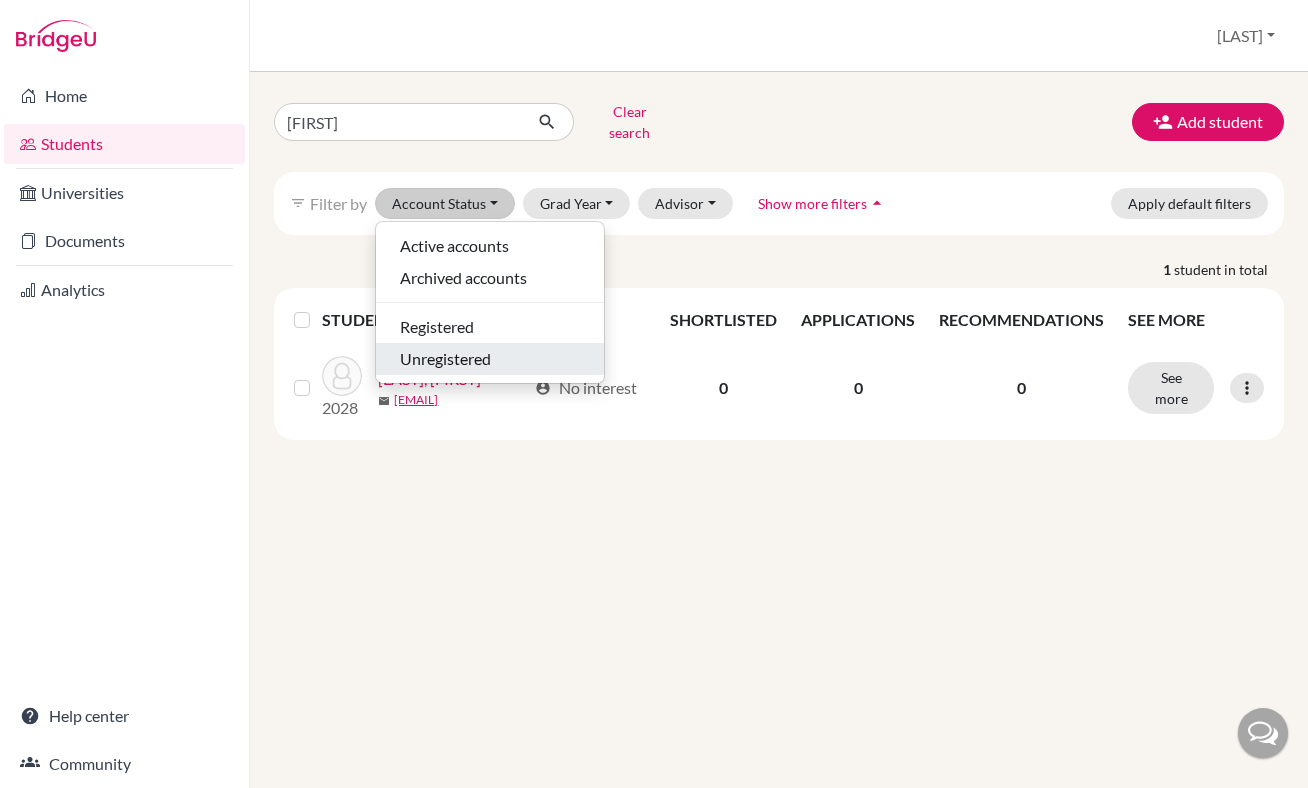 click on "Unregistered" at bounding box center [445, 359] 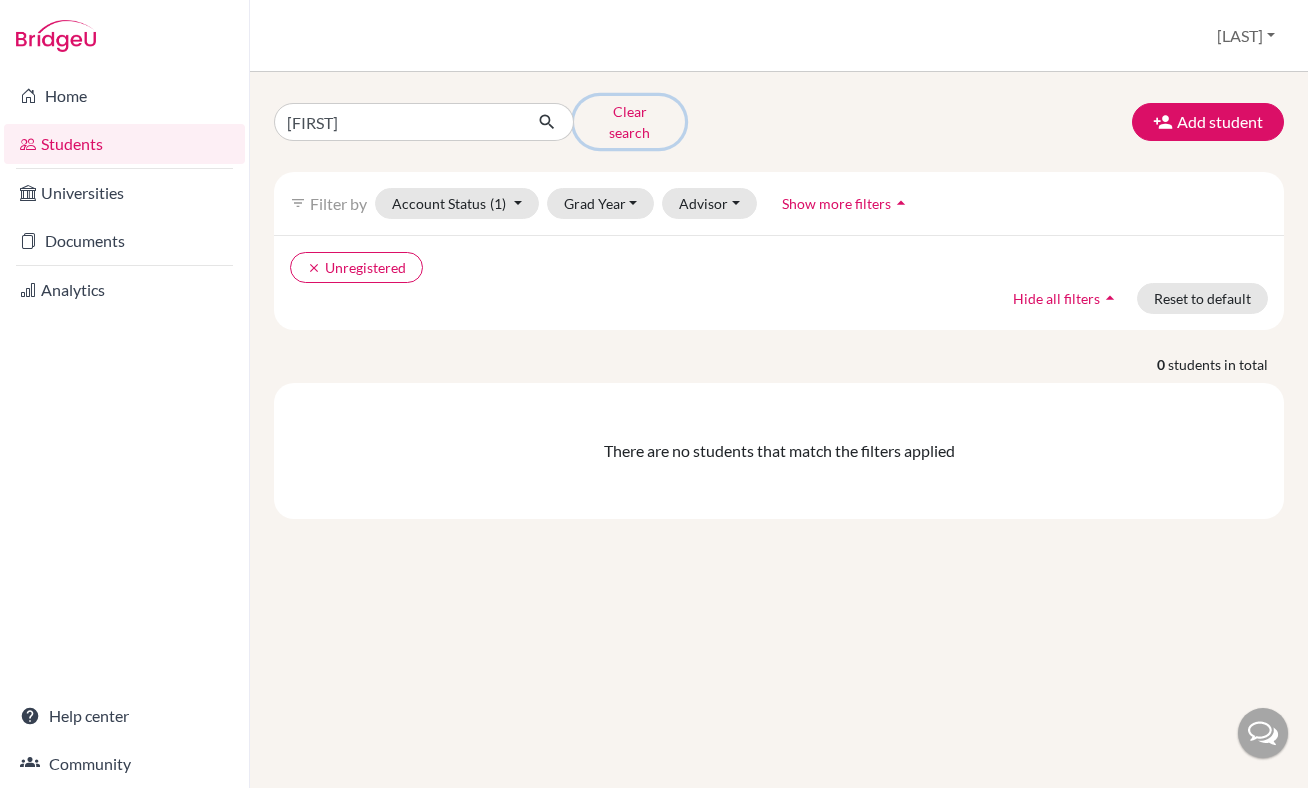 click on "Clear search" at bounding box center (629, 122) 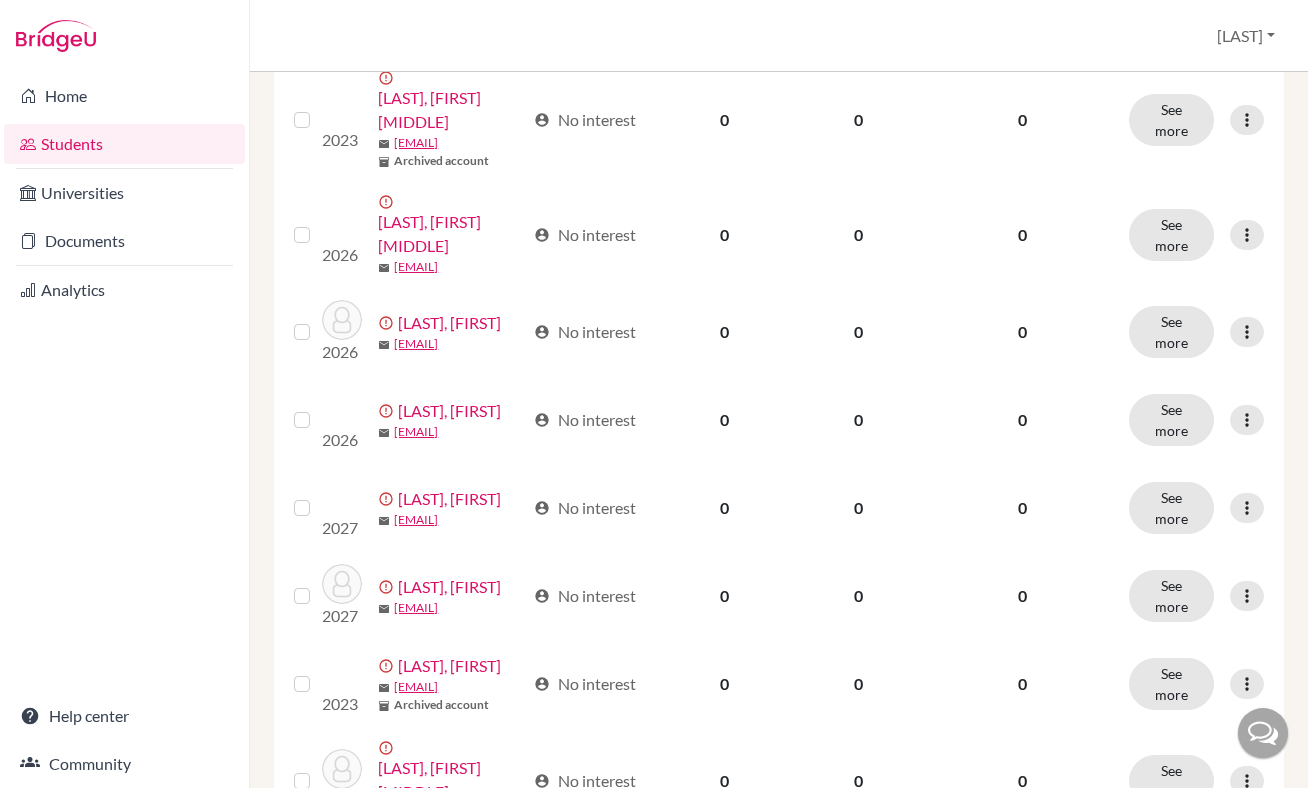 scroll, scrollTop: 0, scrollLeft: 0, axis: both 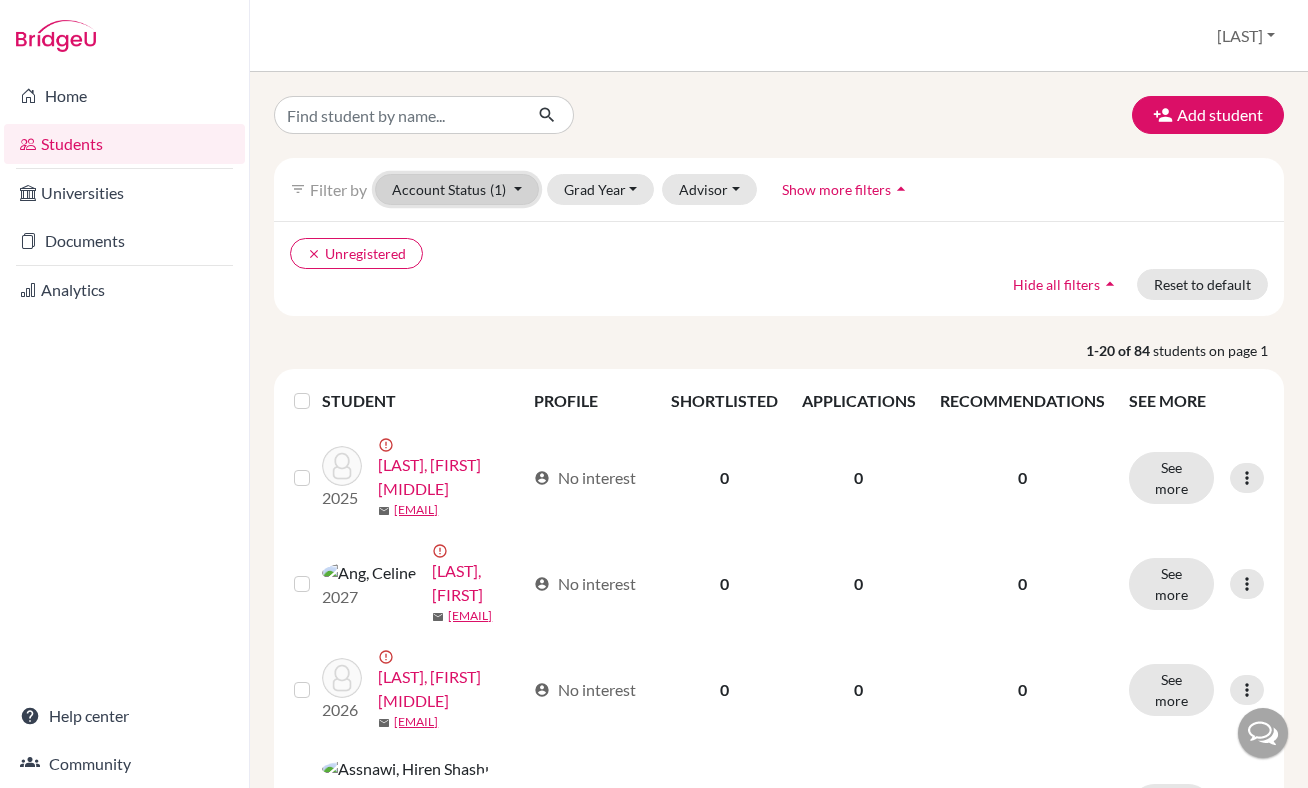 click on "Account Status (1)" at bounding box center (457, 189) 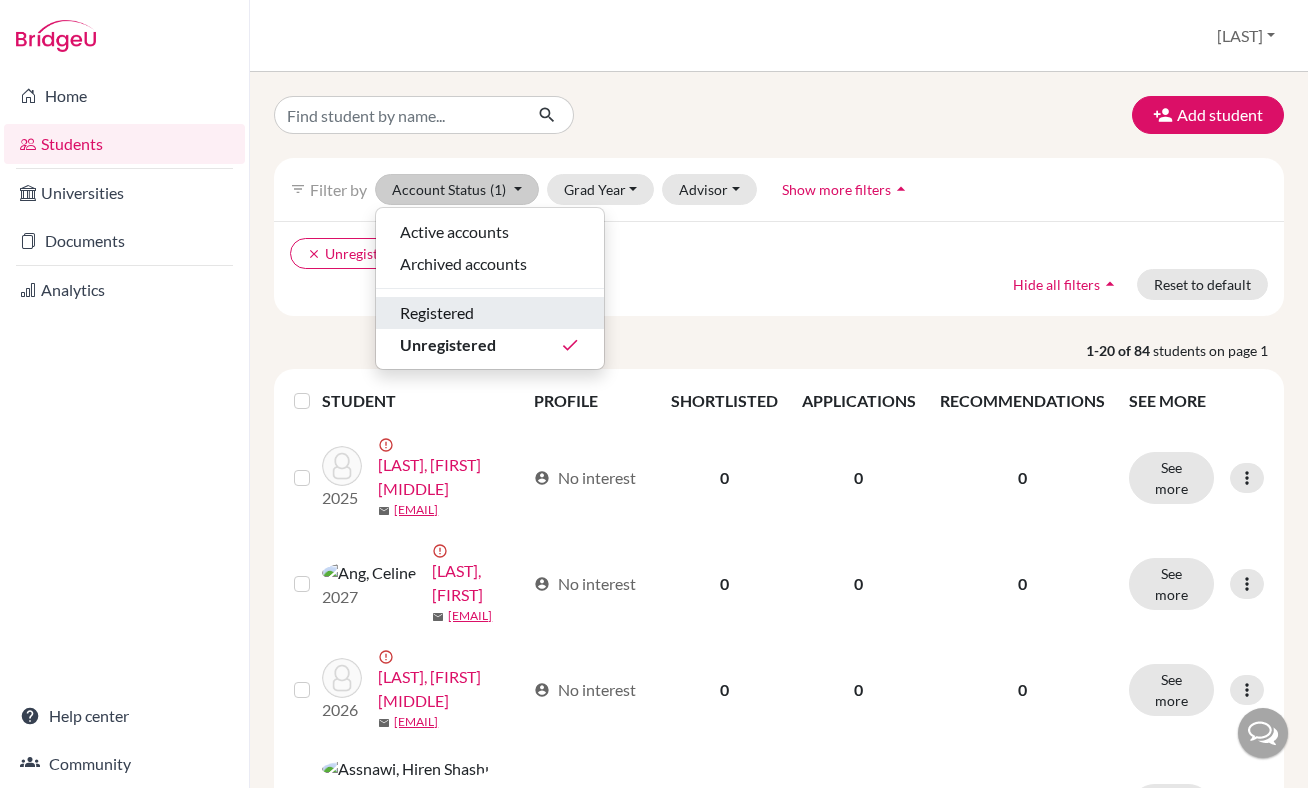 click on "Registered" at bounding box center (490, 313) 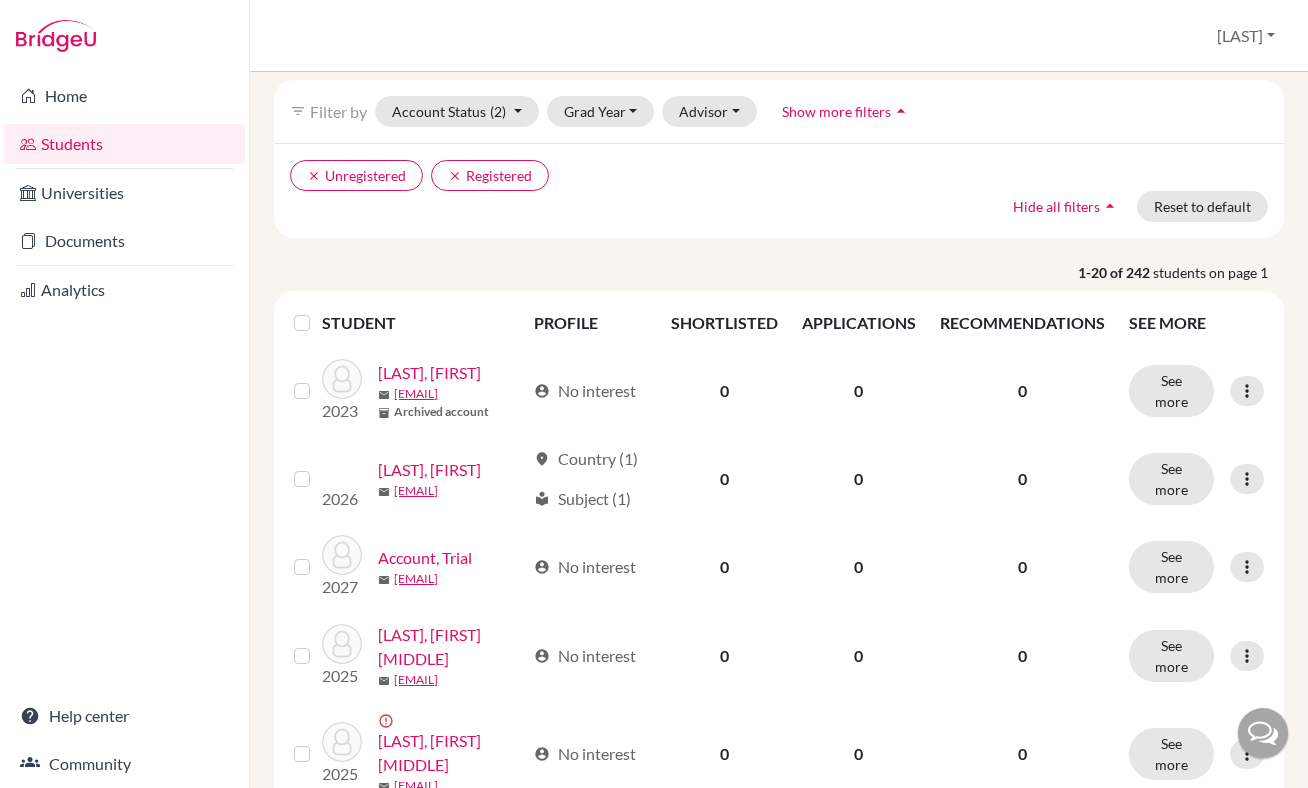 scroll, scrollTop: 0, scrollLeft: 0, axis: both 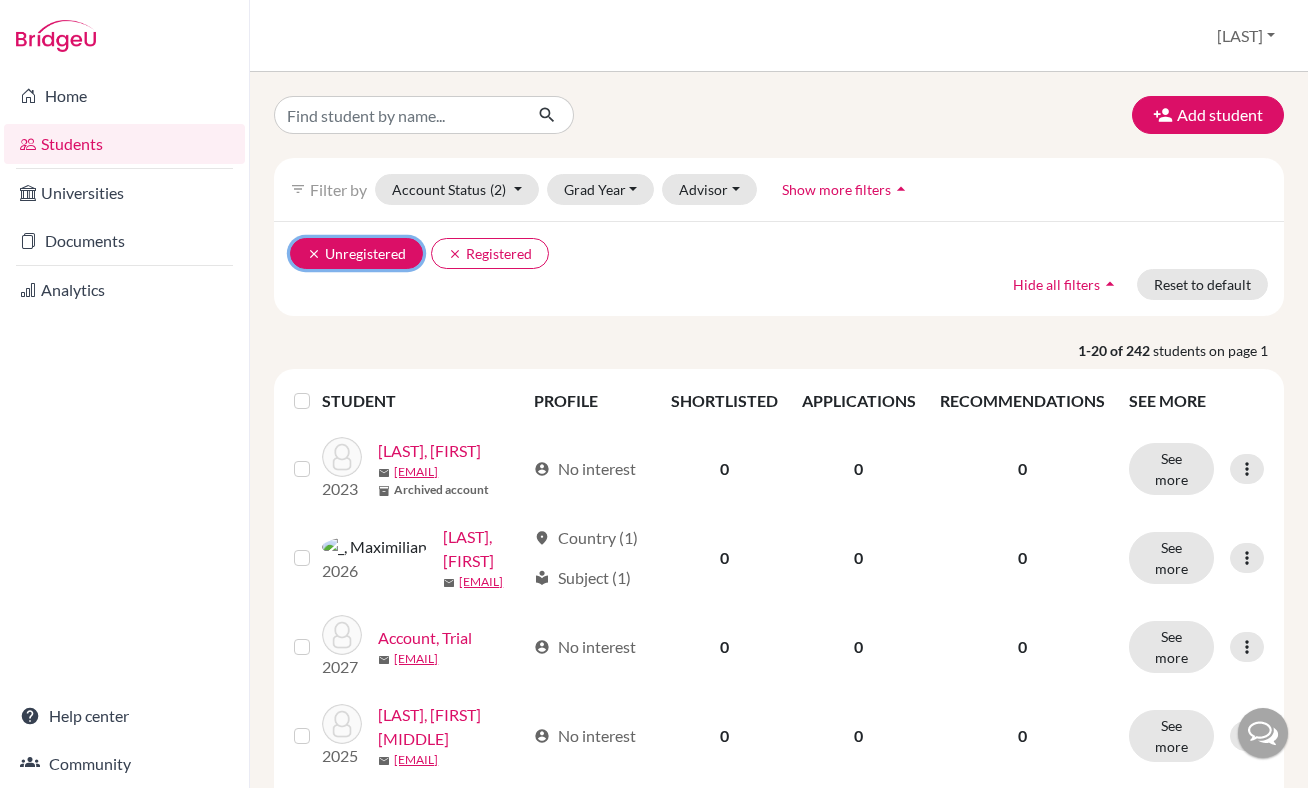 click on "clear" at bounding box center (314, 254) 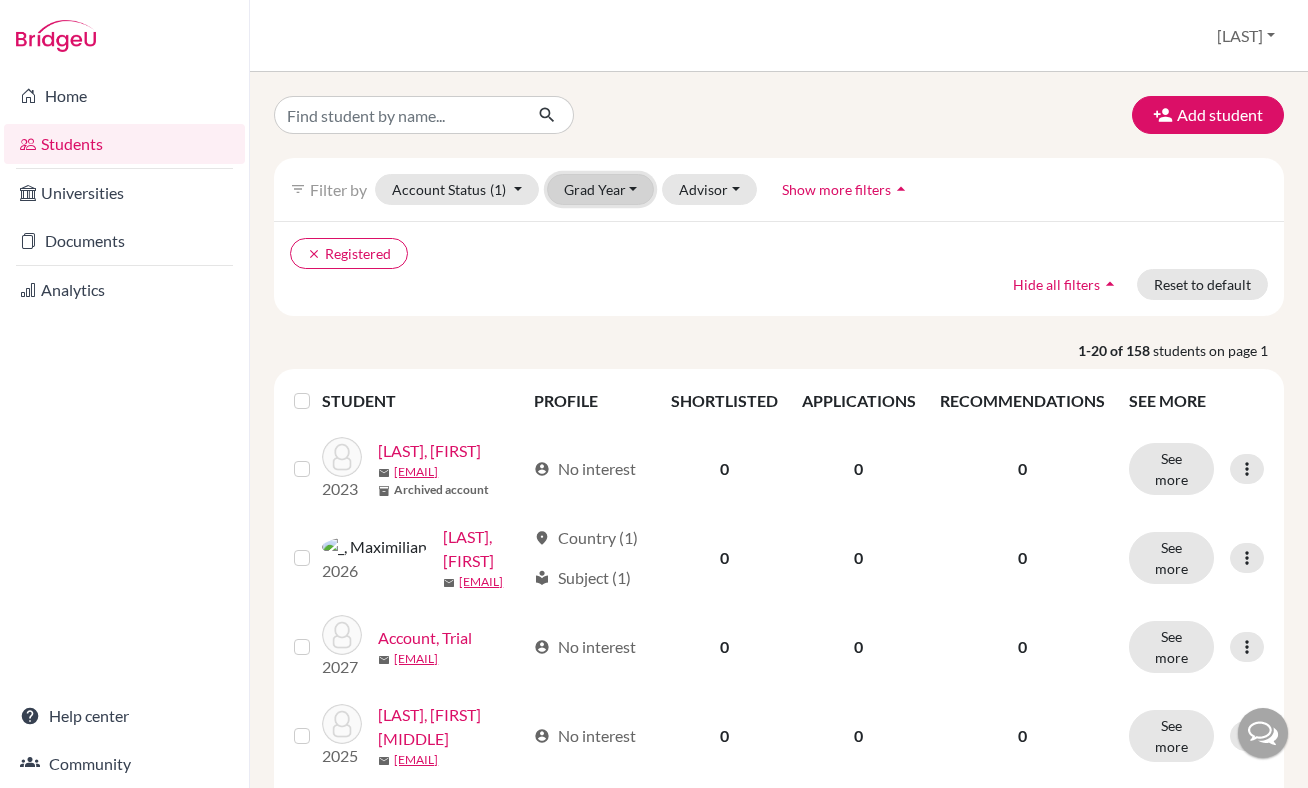 click on "Grad Year" at bounding box center [601, 189] 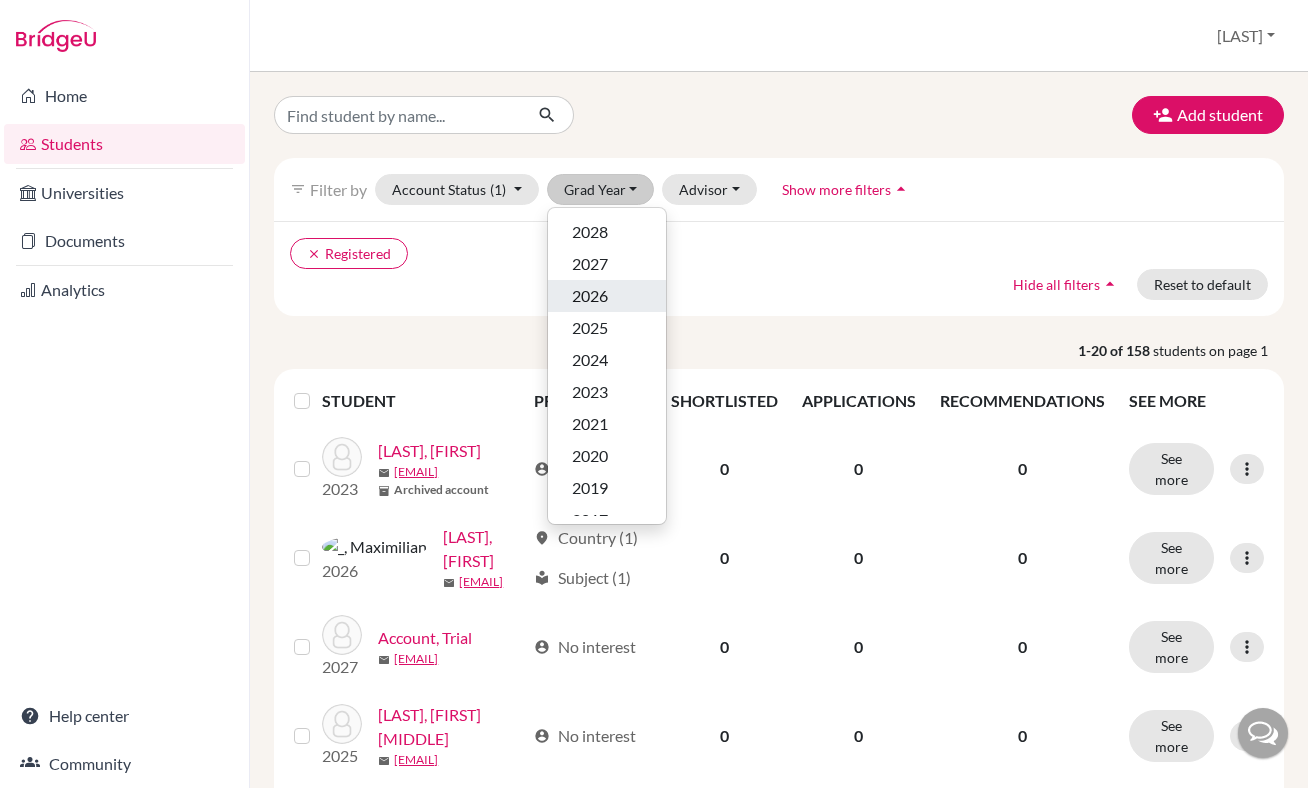 click on "2026" at bounding box center [590, 296] 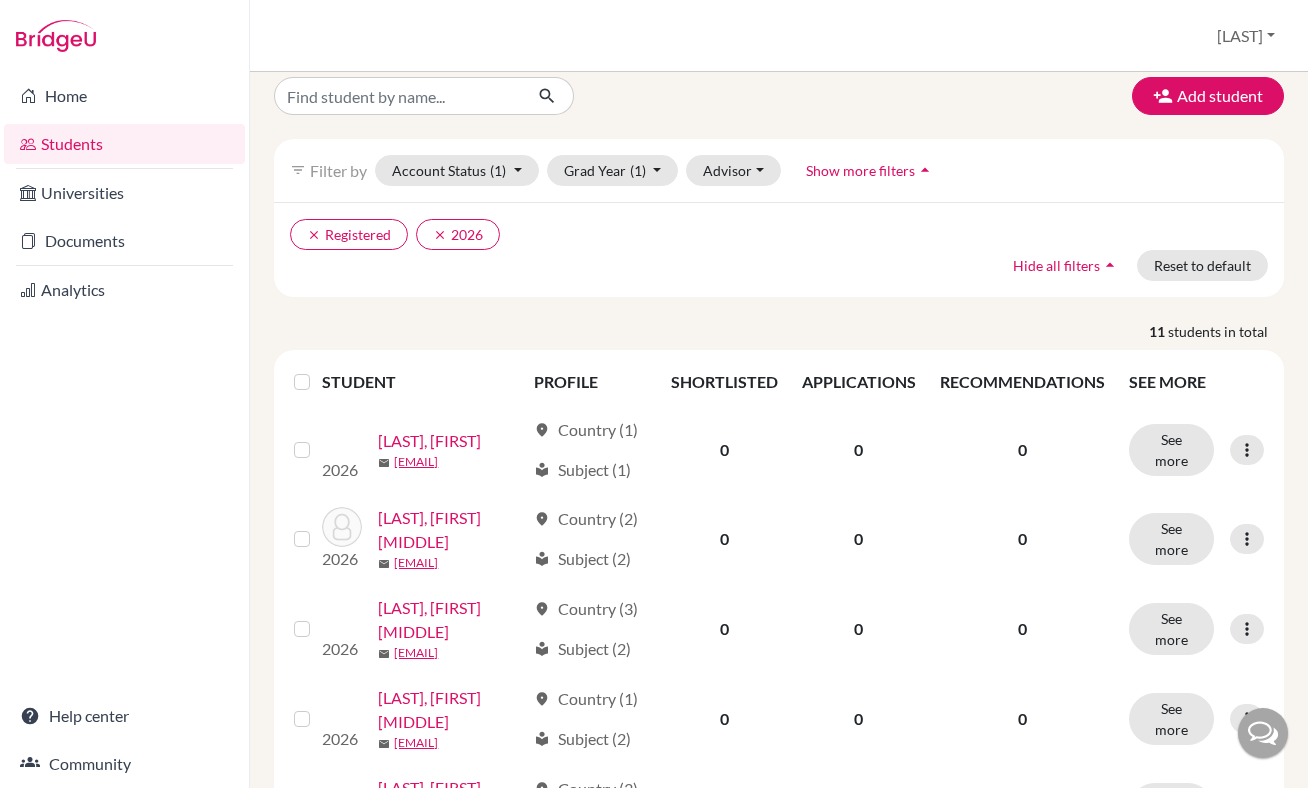 scroll, scrollTop: 0, scrollLeft: 0, axis: both 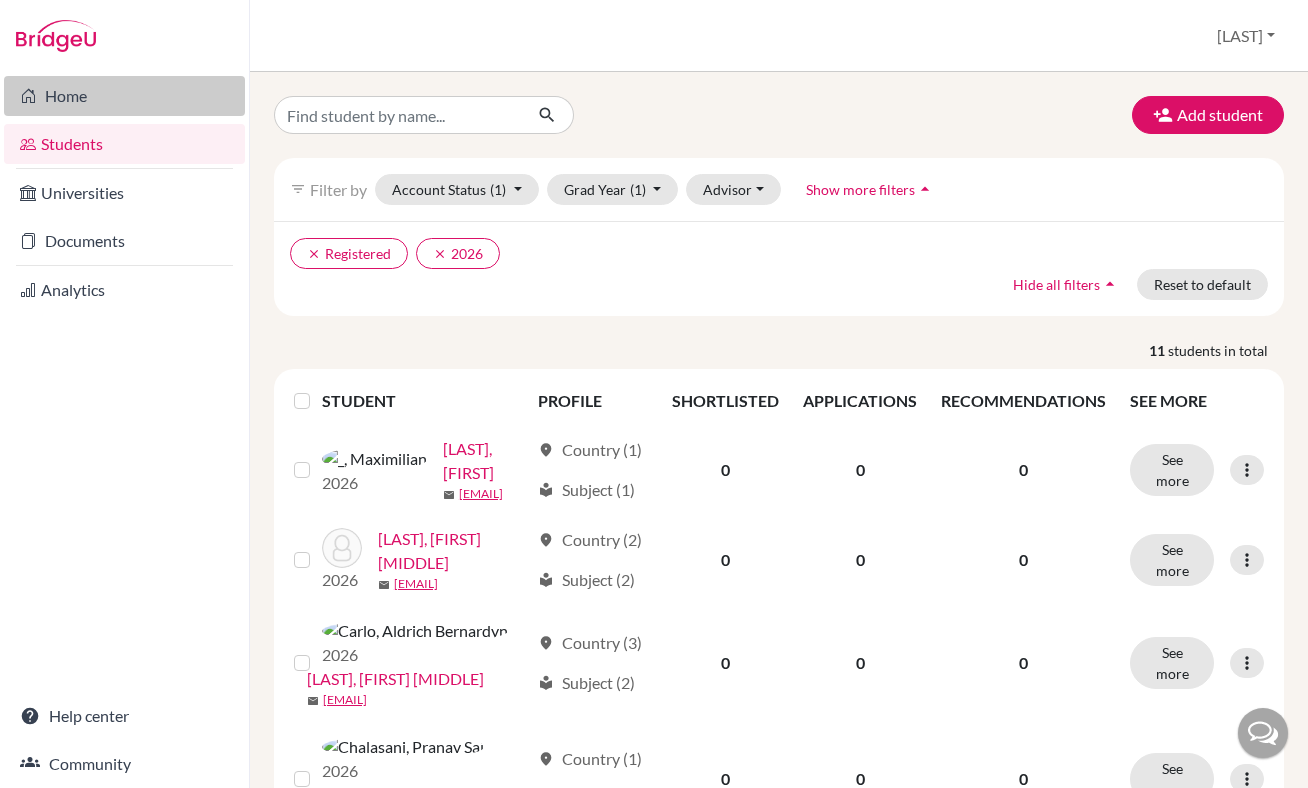 click on "Home" at bounding box center (124, 96) 